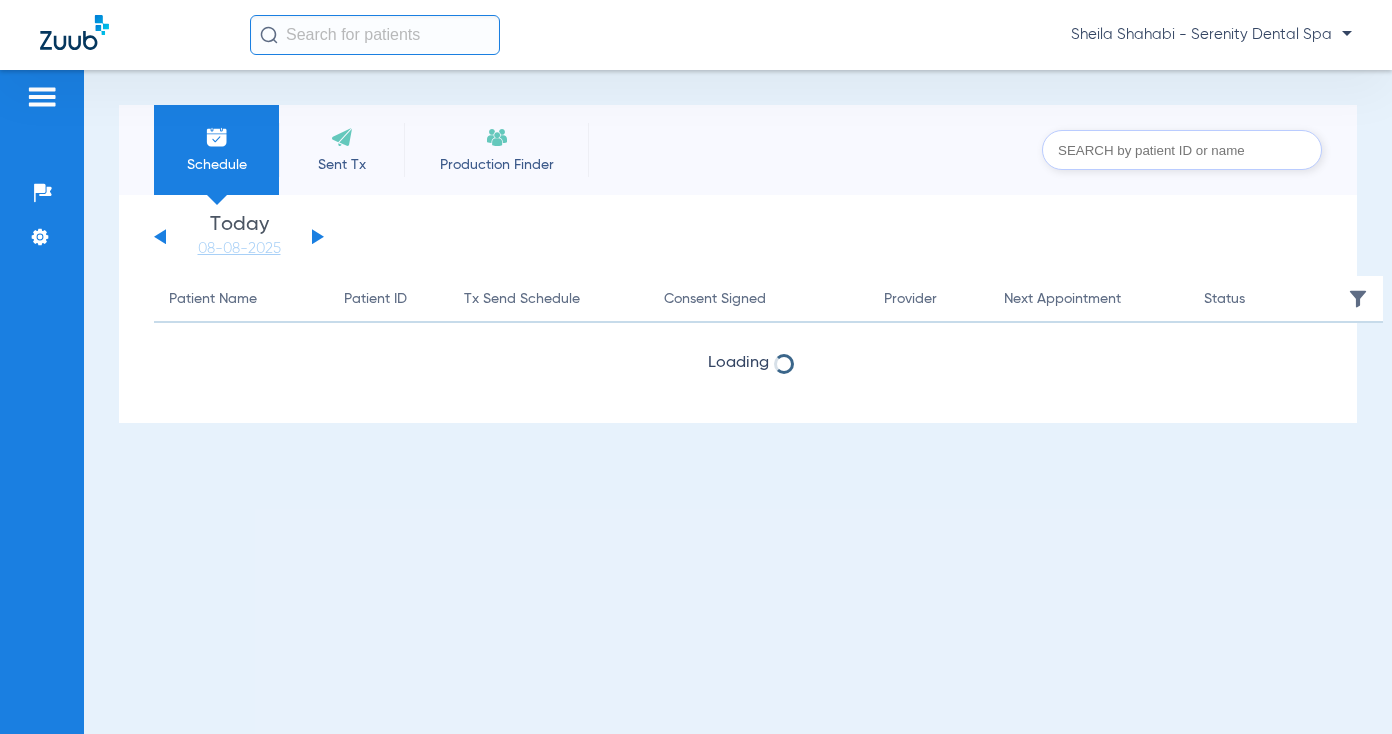 scroll, scrollTop: 0, scrollLeft: 0, axis: both 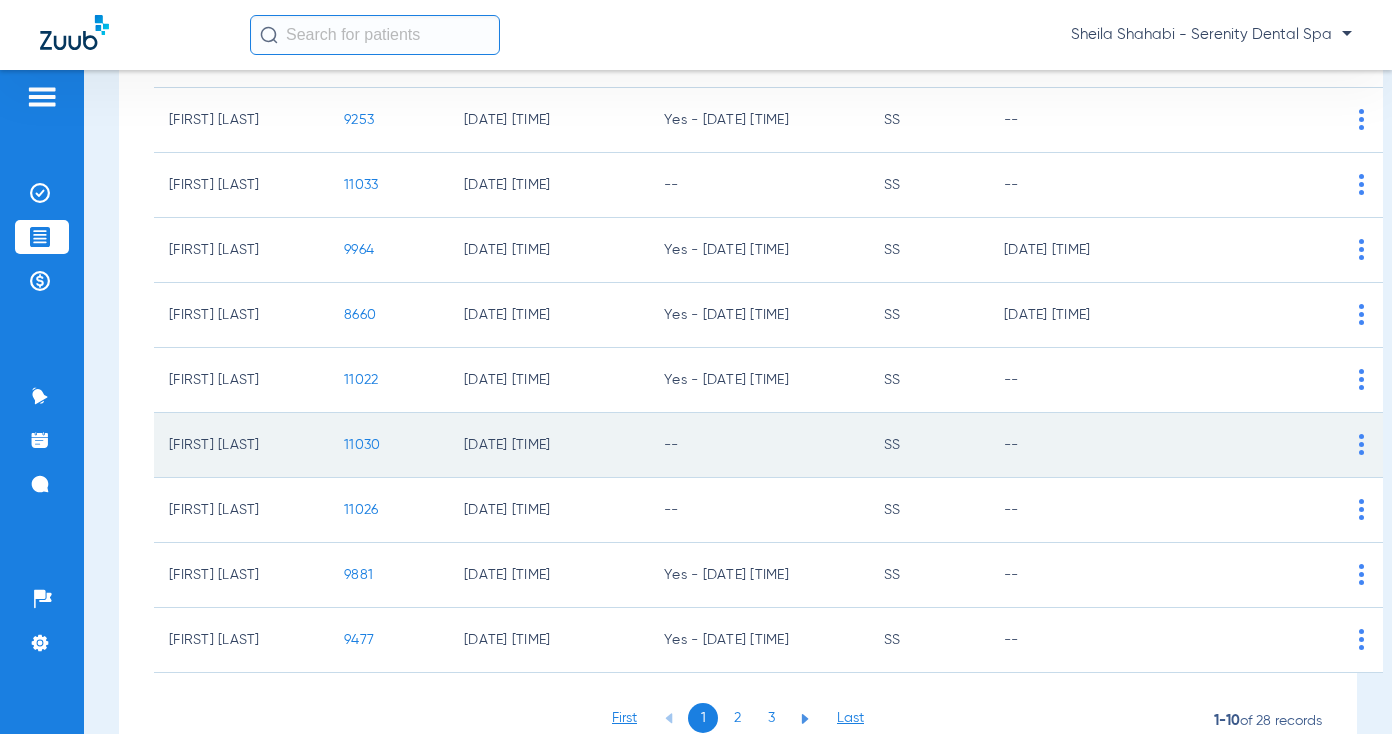 click on "11030" 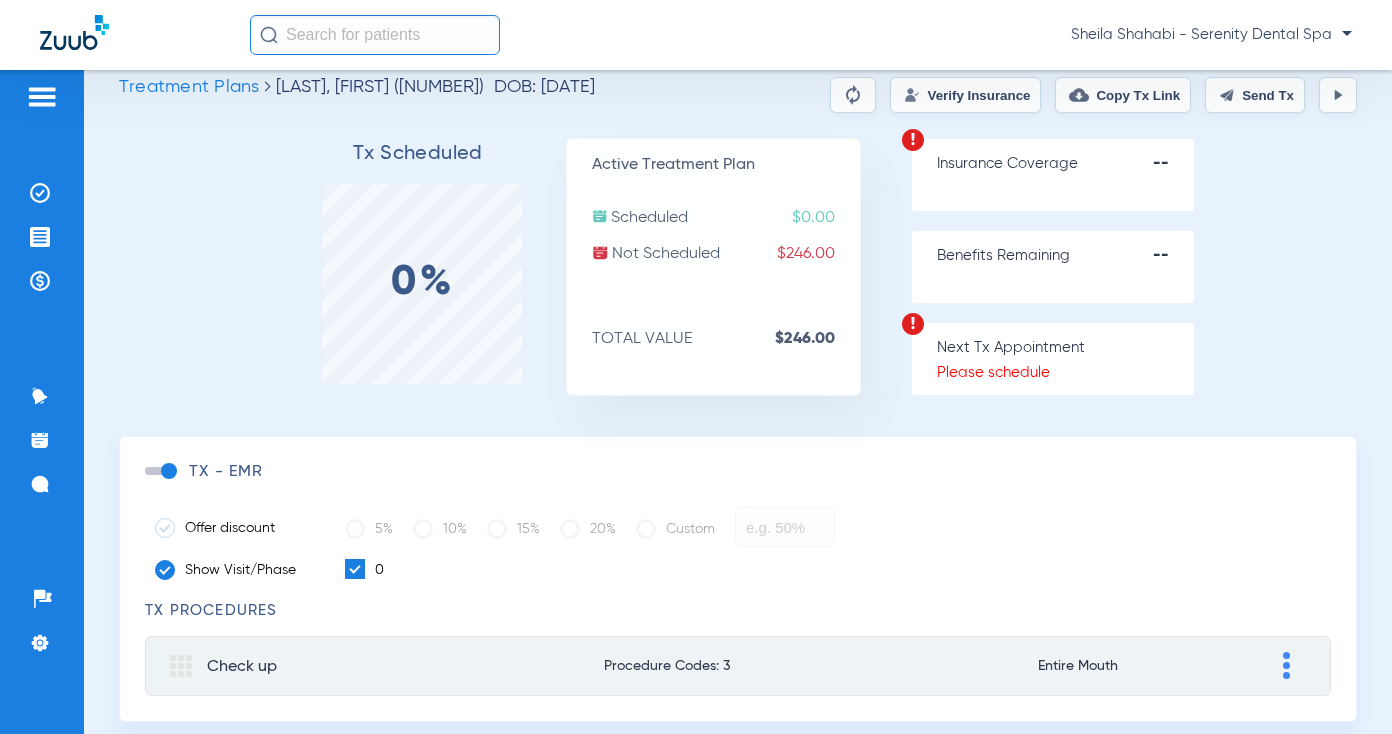 scroll, scrollTop: 0, scrollLeft: 0, axis: both 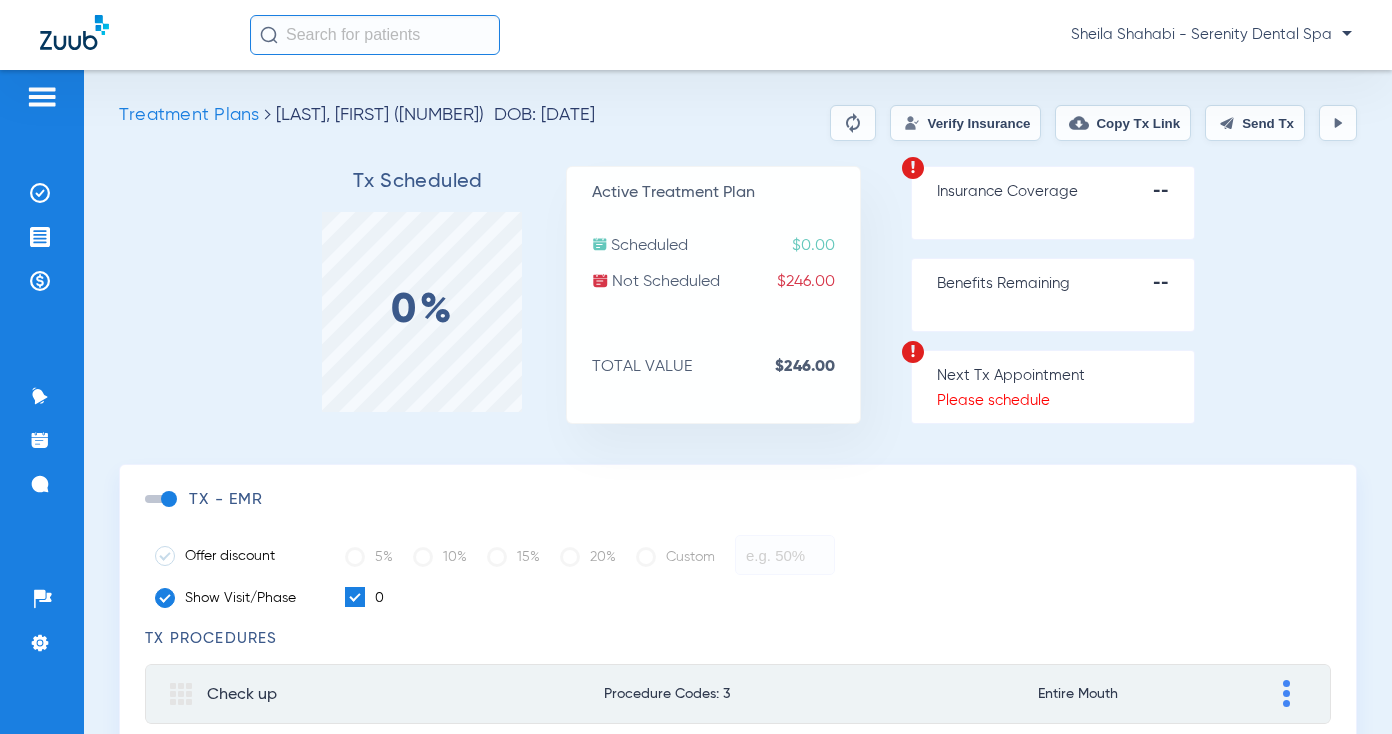 click on "Send Tx" 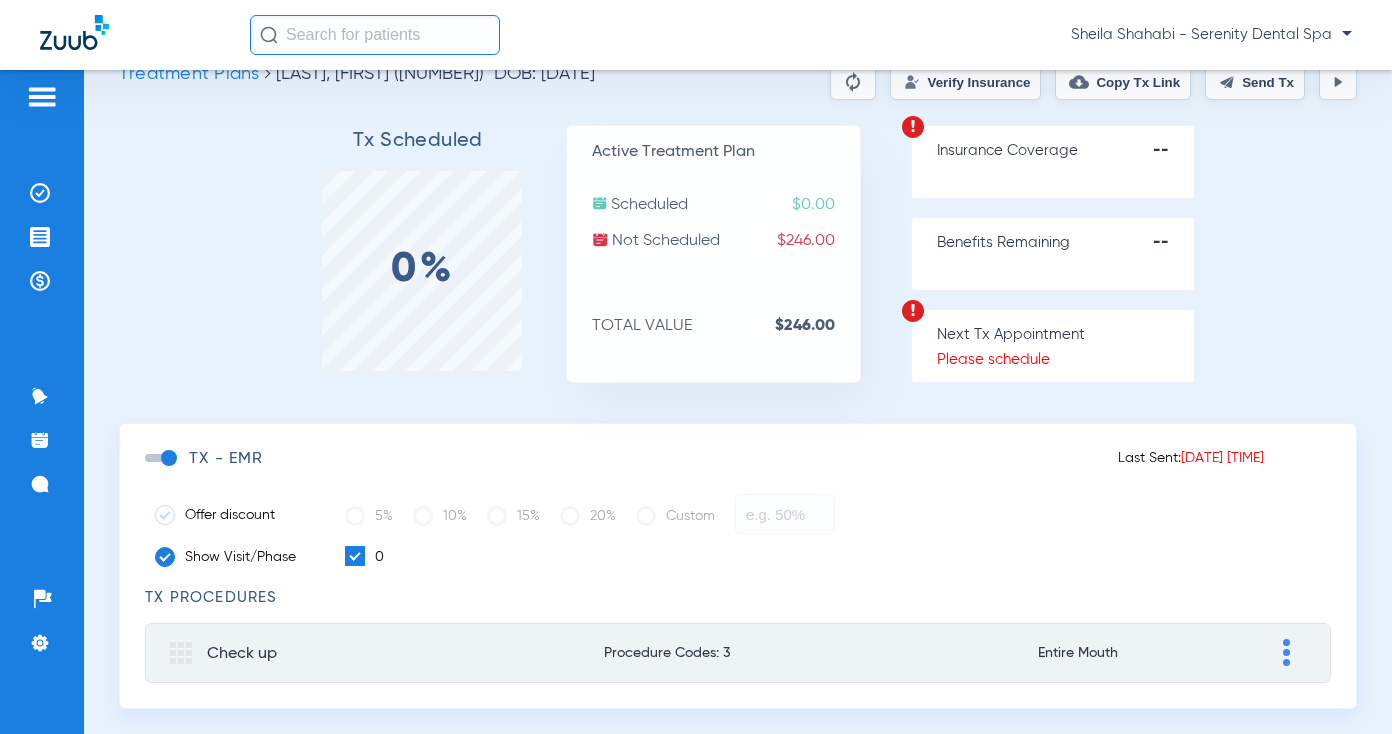 scroll, scrollTop: 80, scrollLeft: 0, axis: vertical 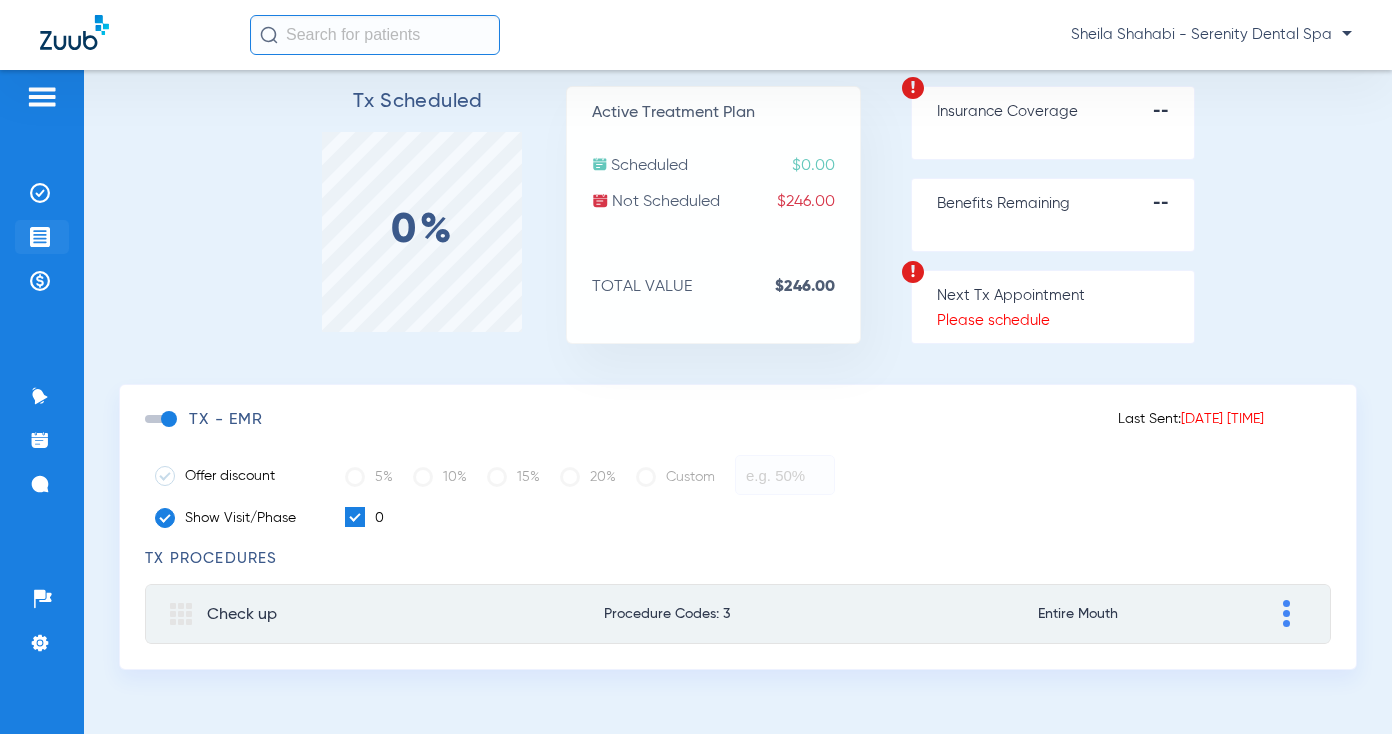 click 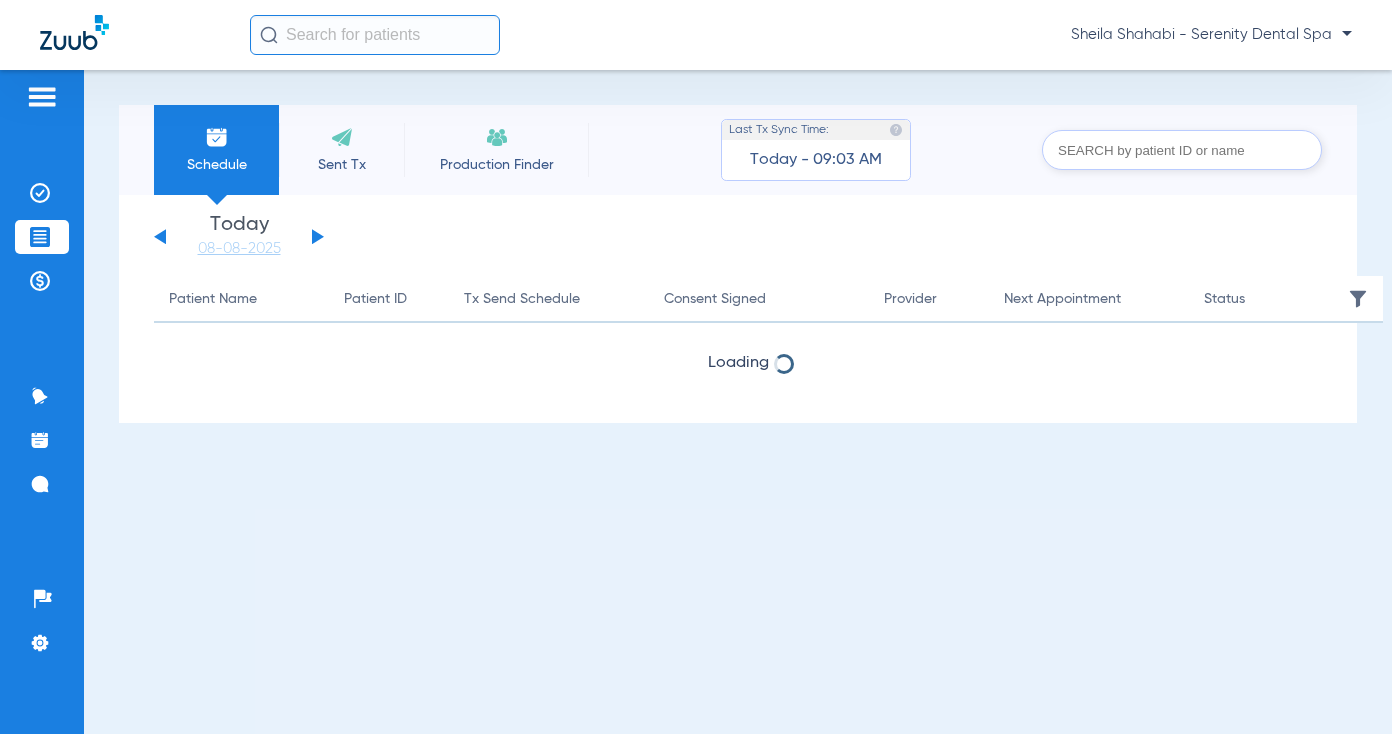 scroll, scrollTop: 0, scrollLeft: 0, axis: both 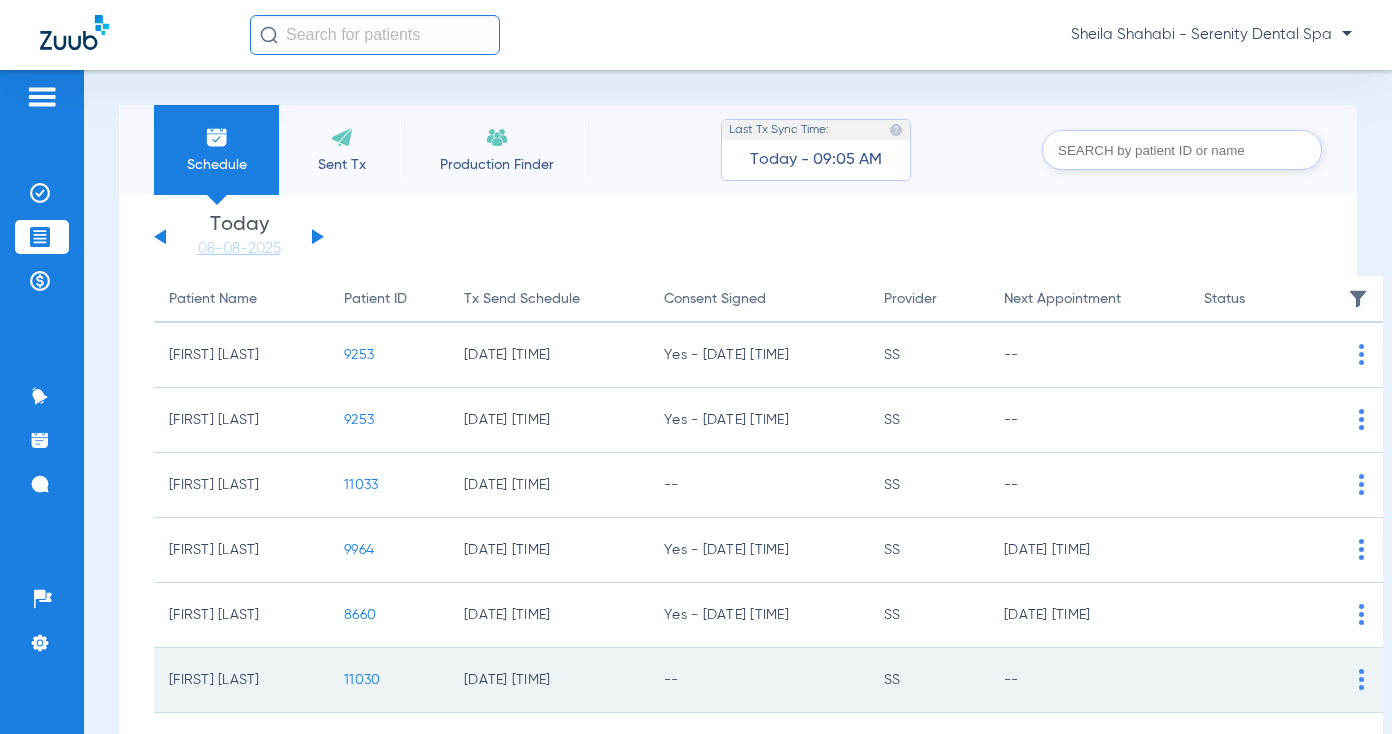 click on "11030" 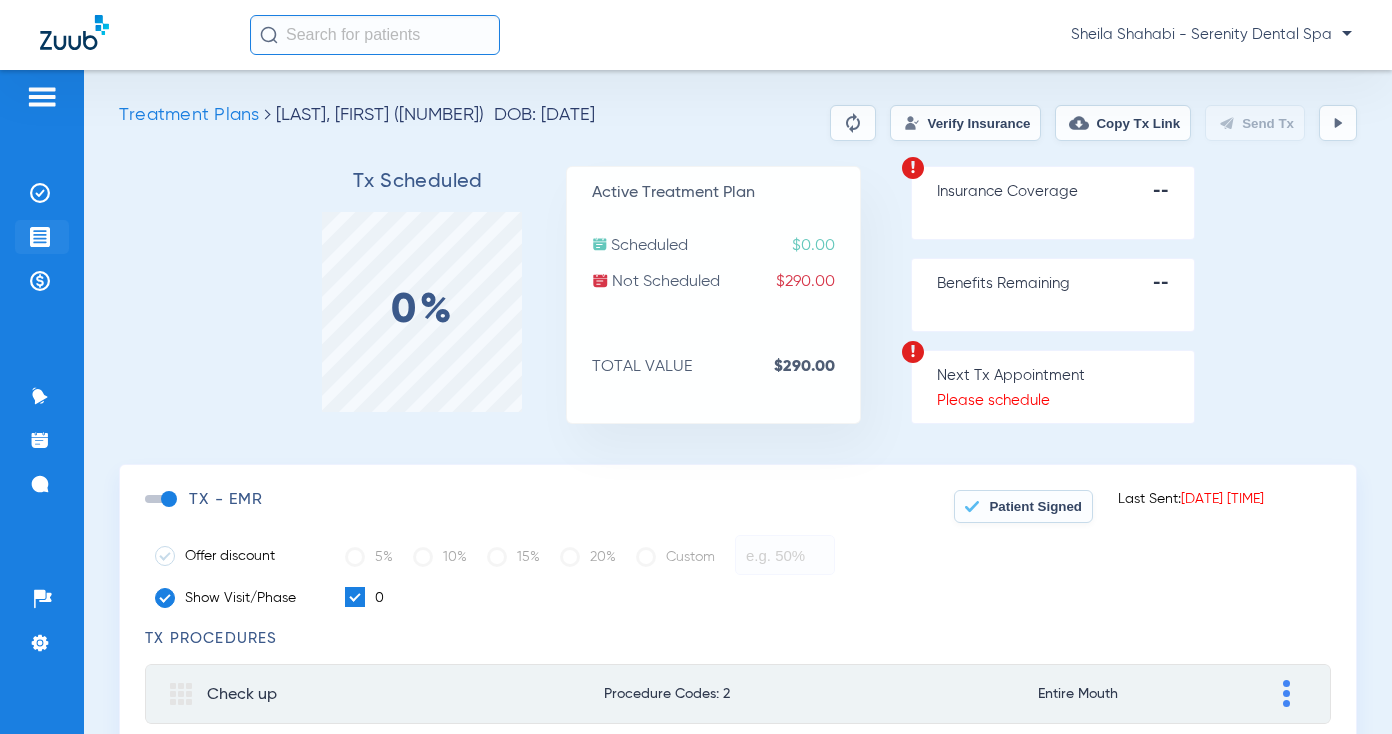 click 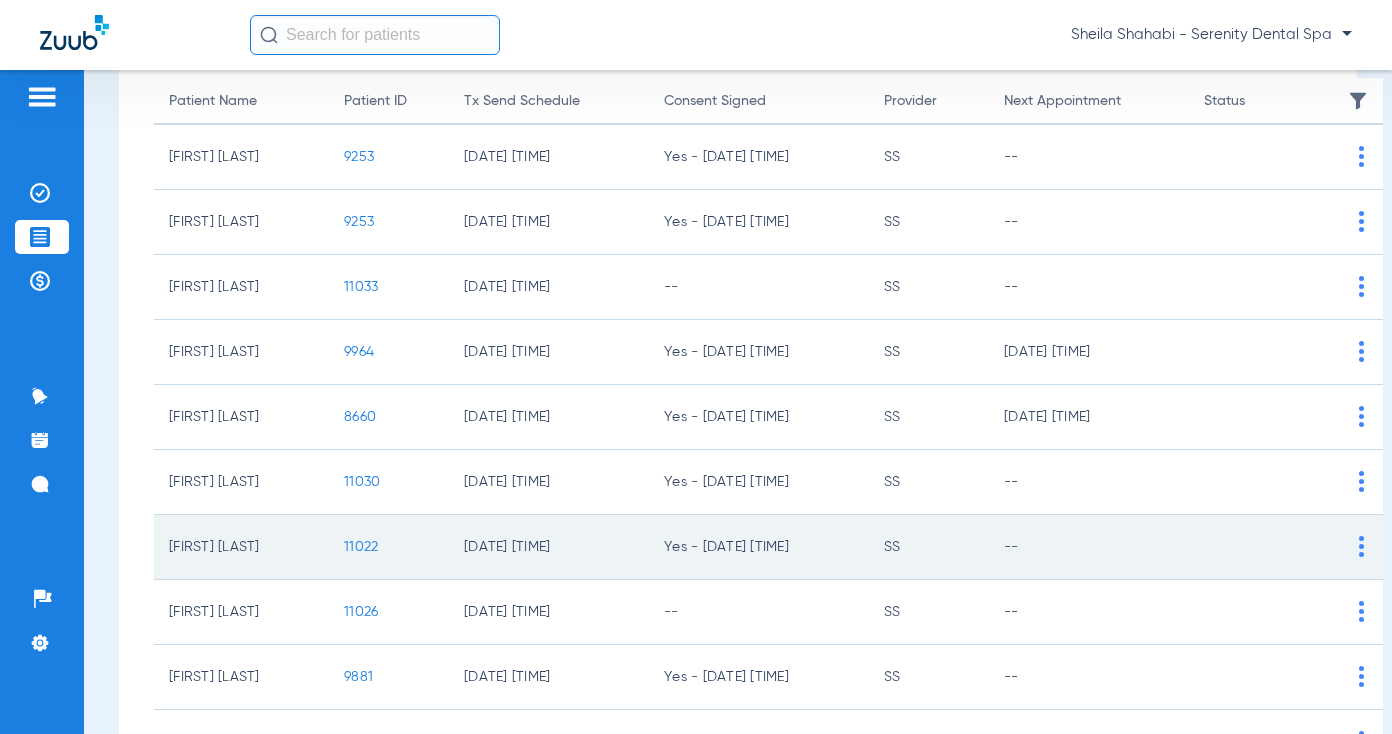scroll, scrollTop: 200, scrollLeft: 0, axis: vertical 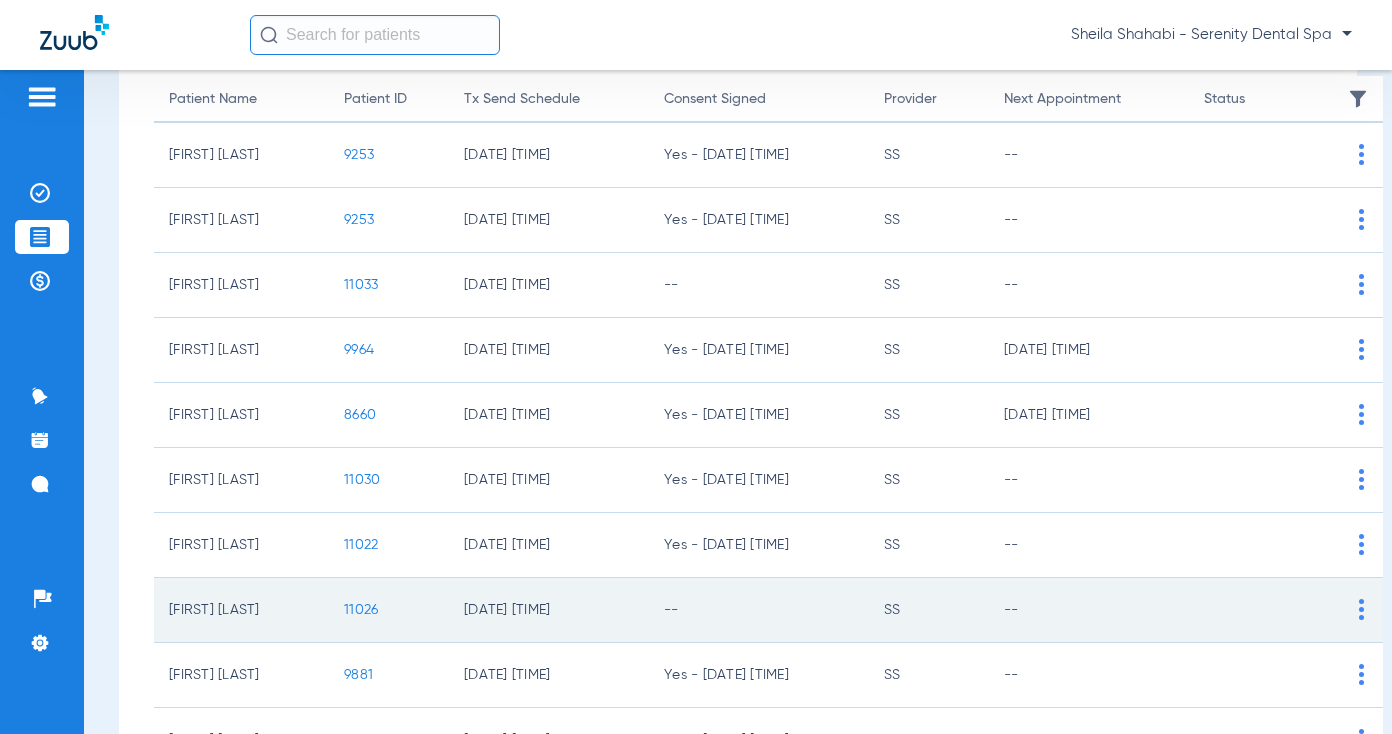 click on "11026" 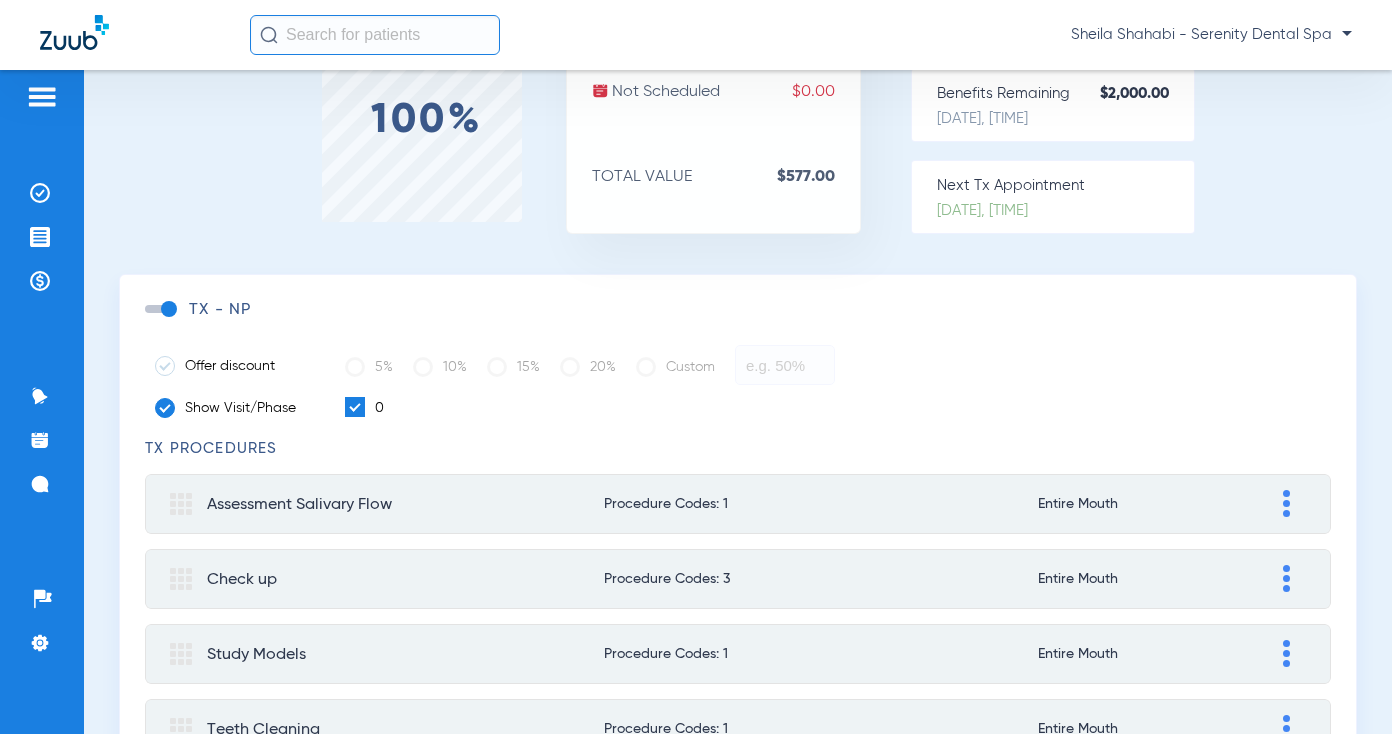 scroll, scrollTop: 0, scrollLeft: 0, axis: both 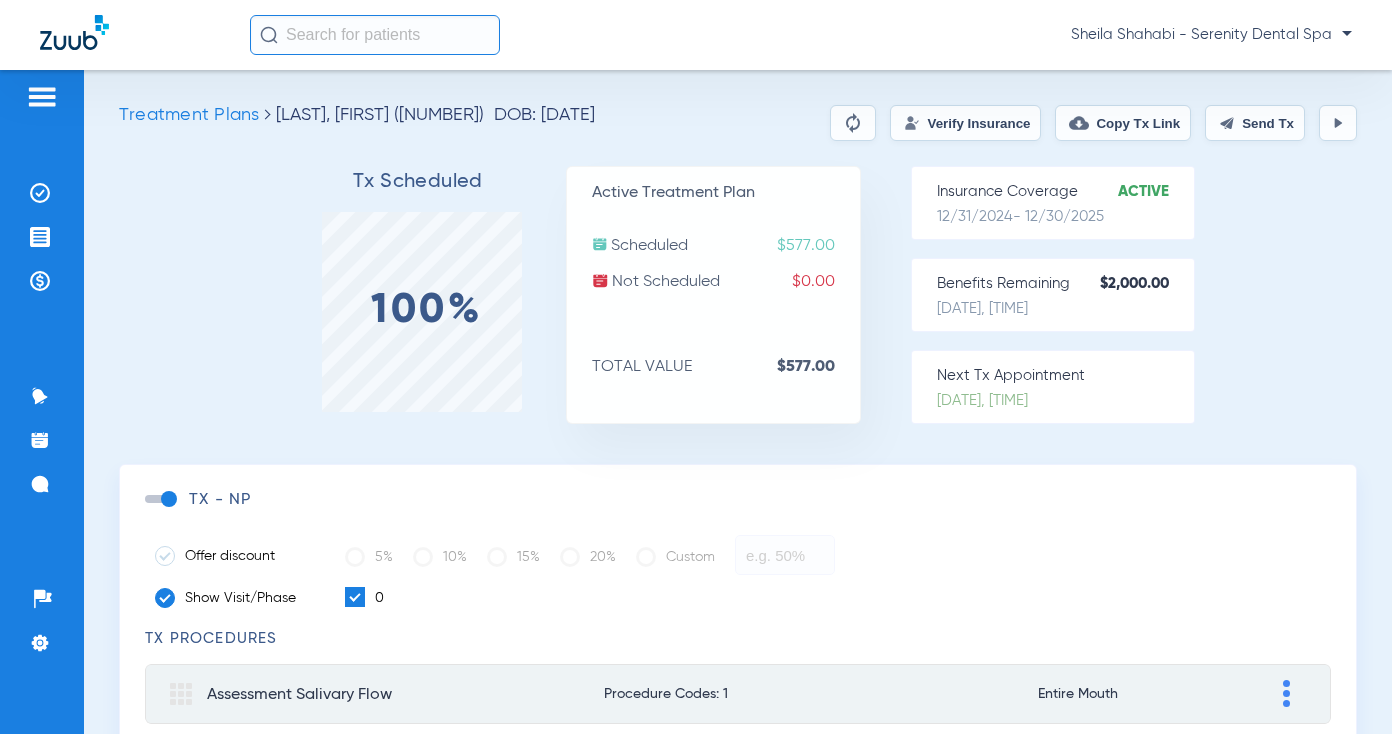 click on "Send Tx" 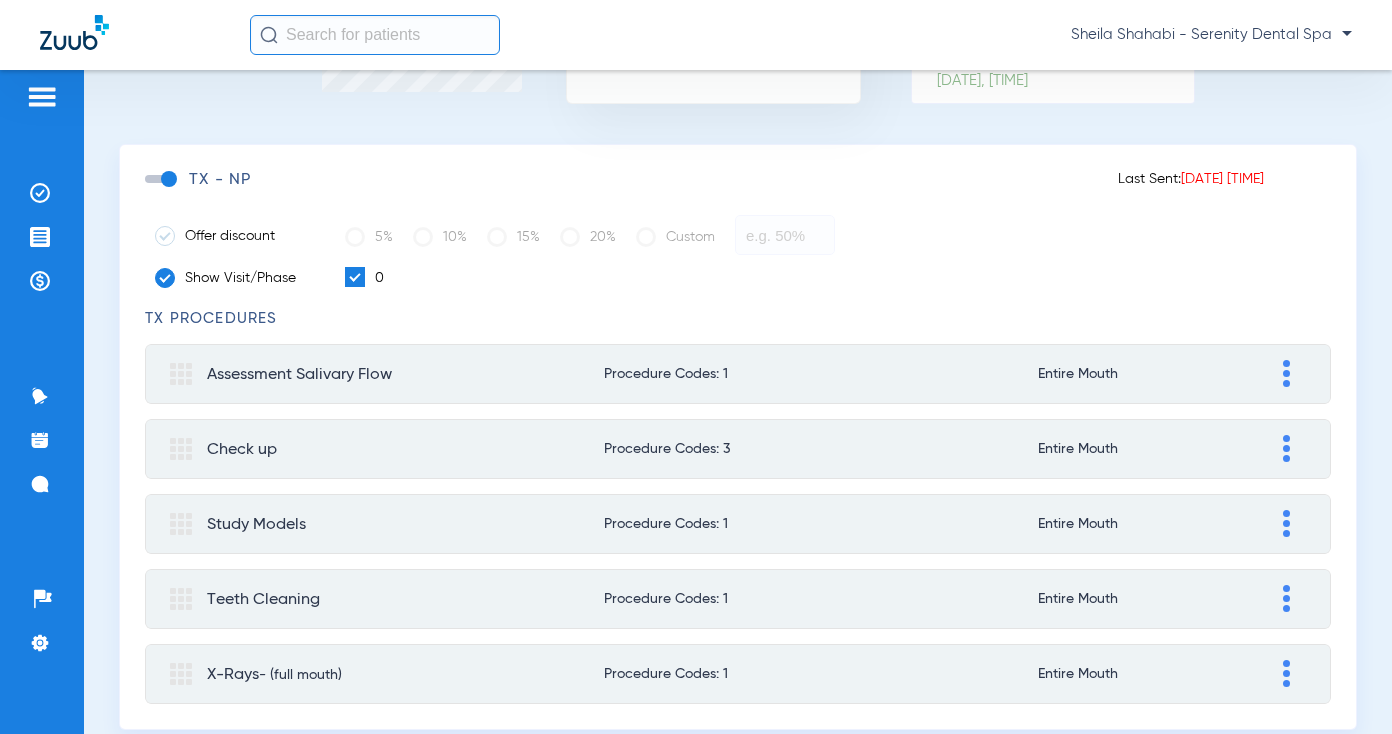scroll, scrollTop: 380, scrollLeft: 0, axis: vertical 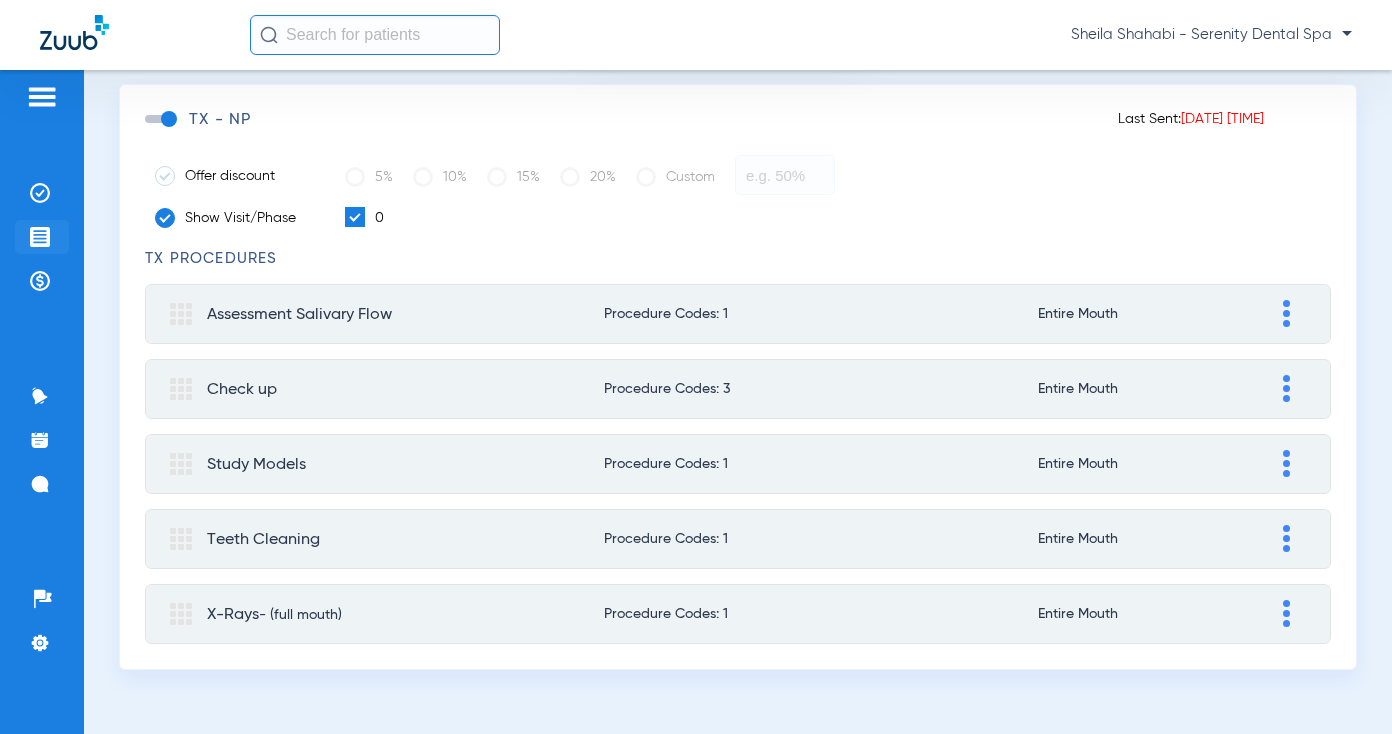click on "Treatment Acceptance" 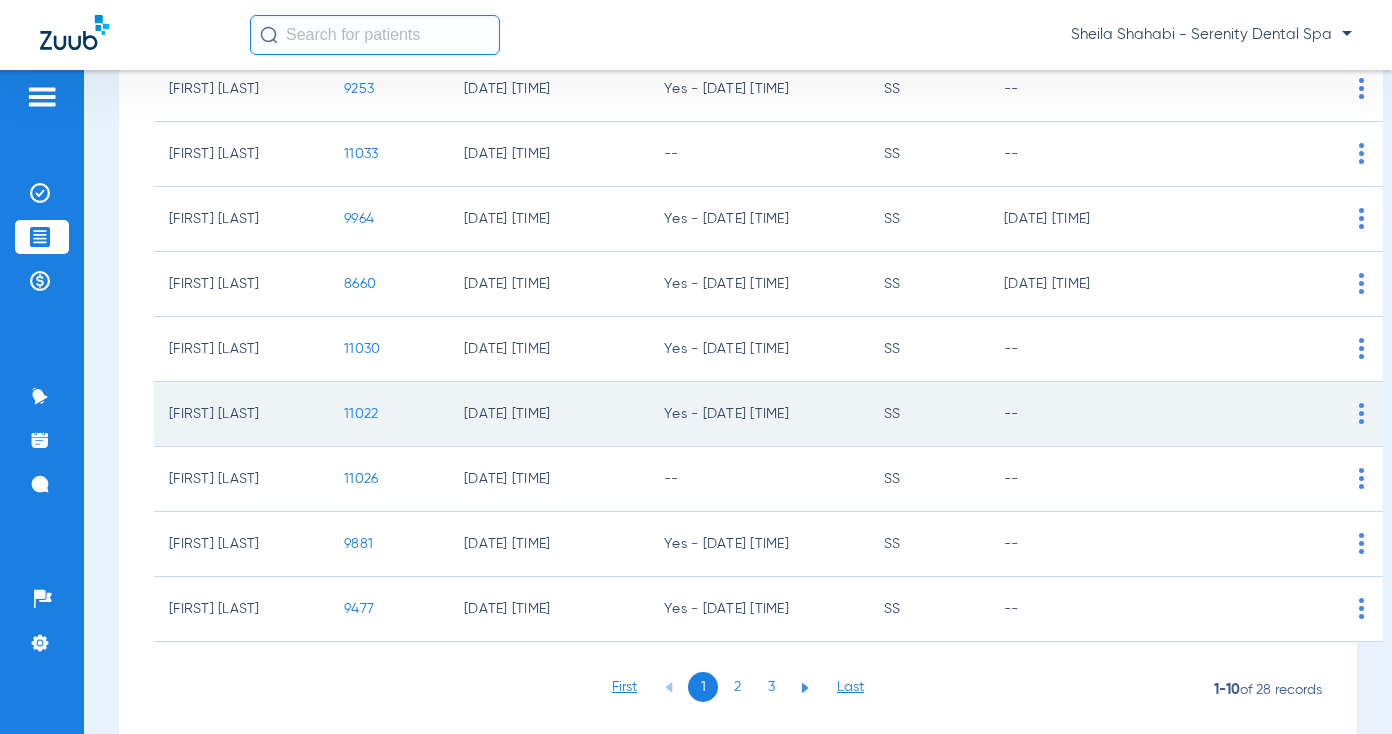 scroll, scrollTop: 385, scrollLeft: 0, axis: vertical 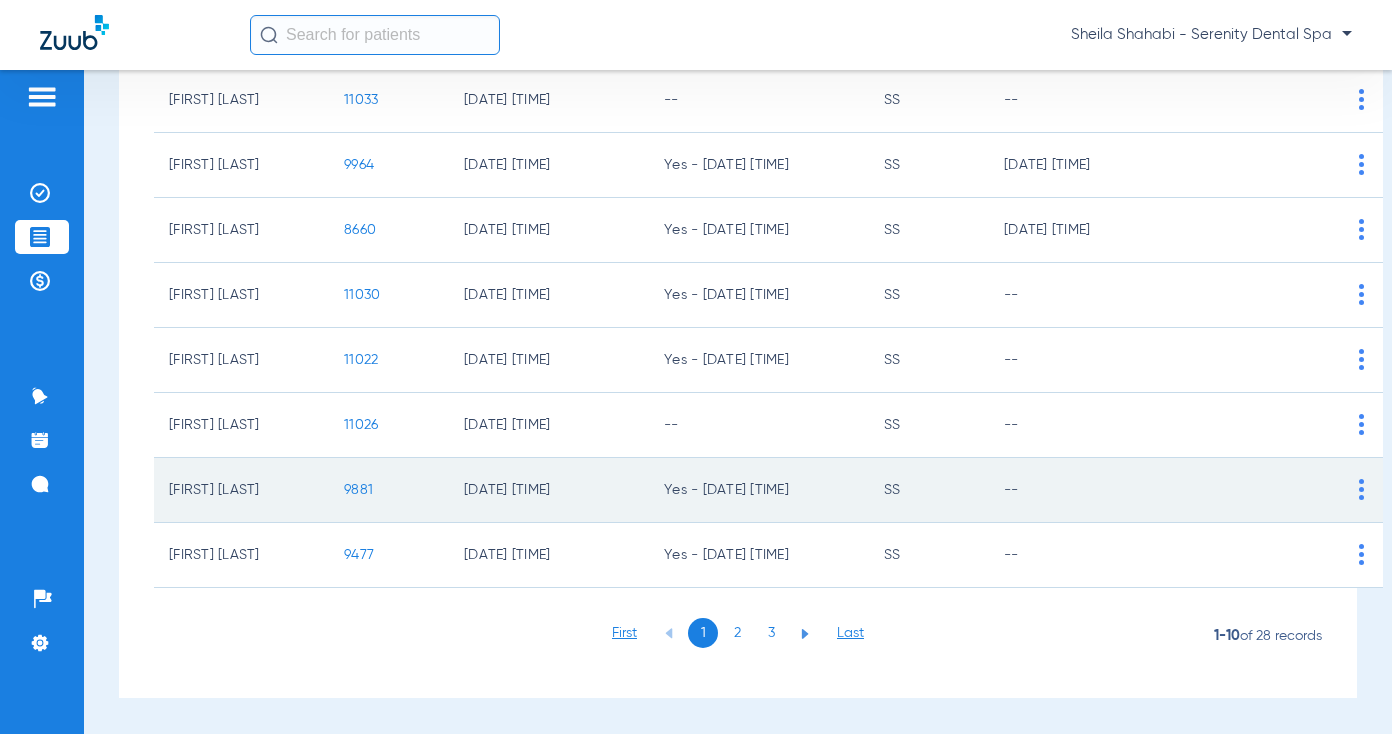 click on "9881" 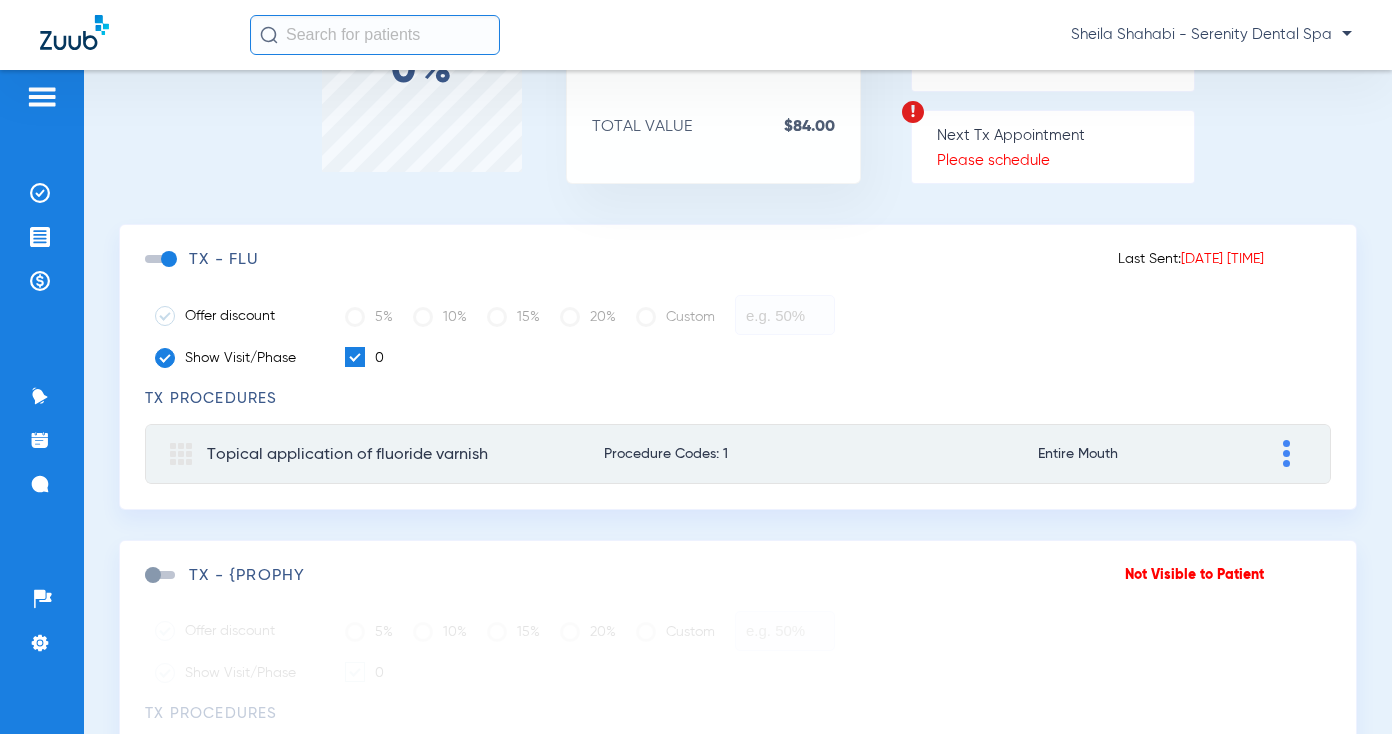 scroll, scrollTop: 300, scrollLeft: 0, axis: vertical 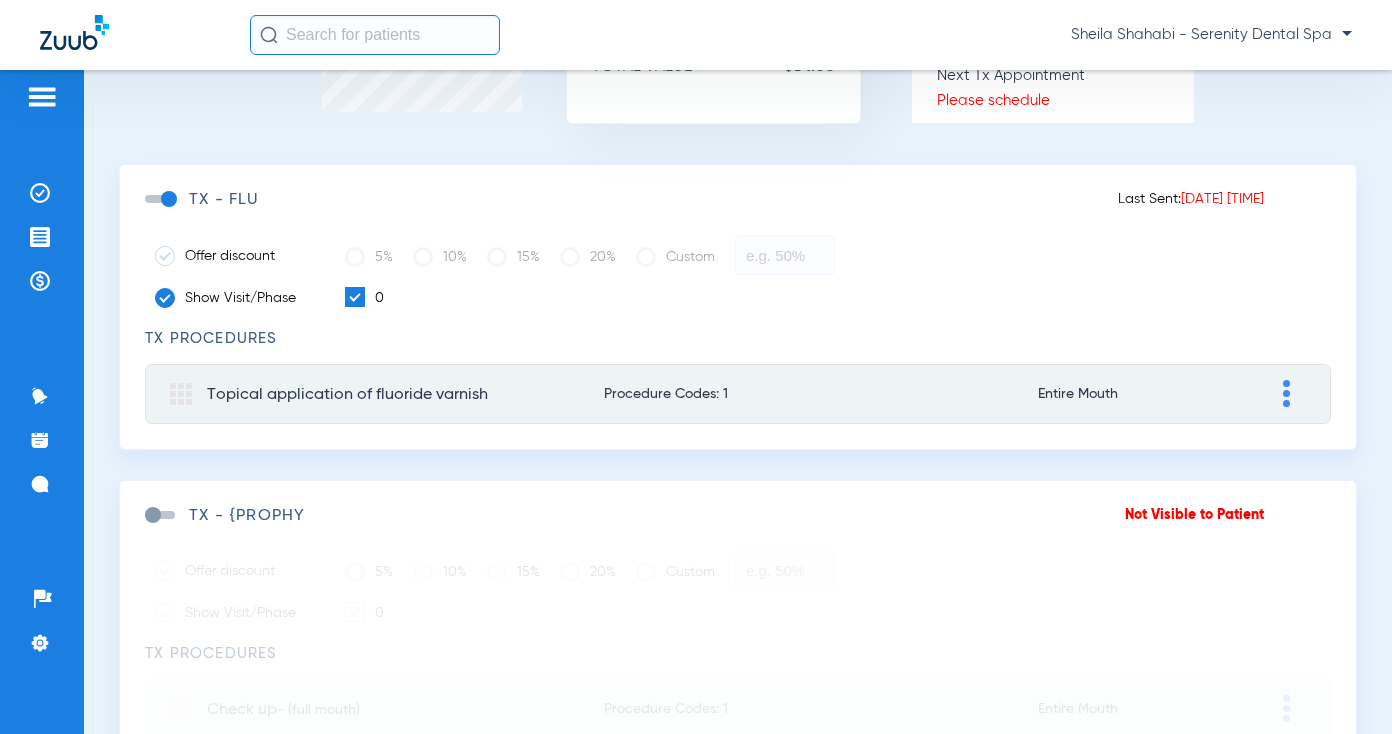 click 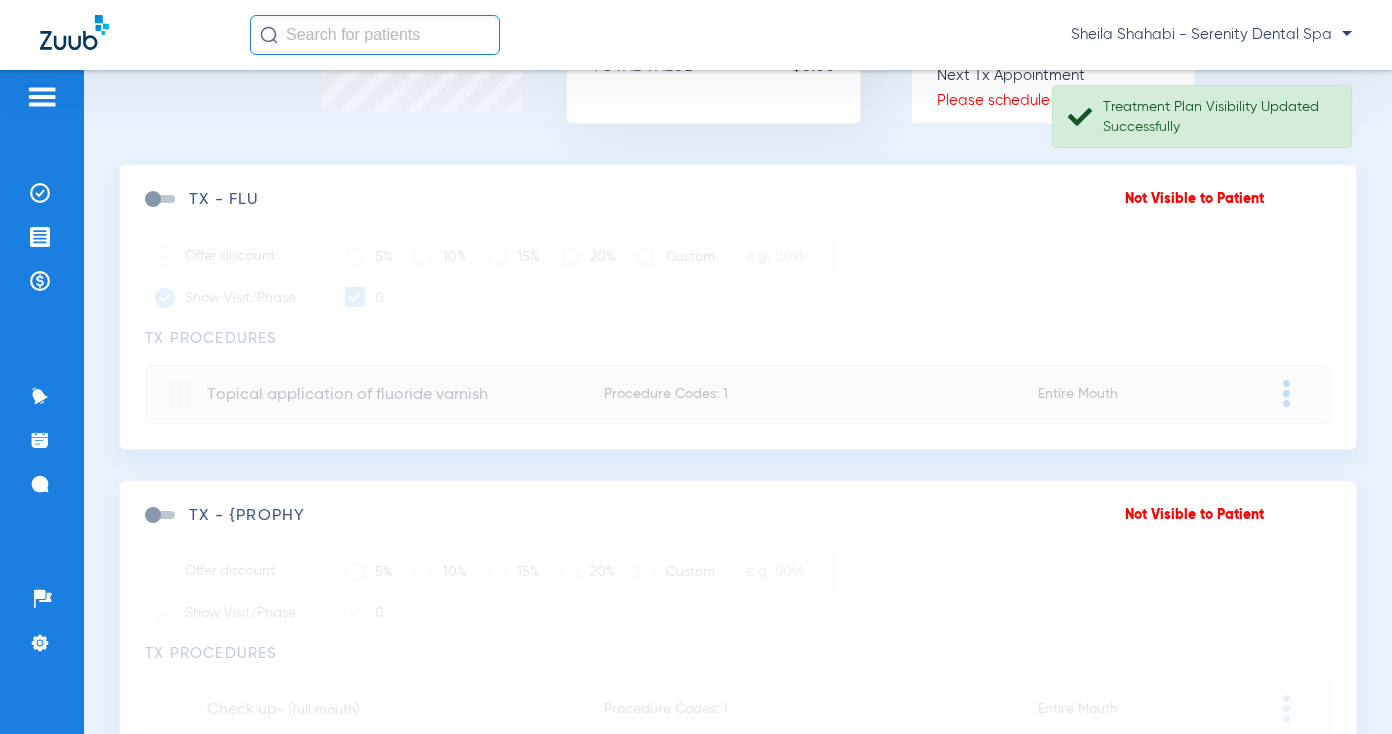click 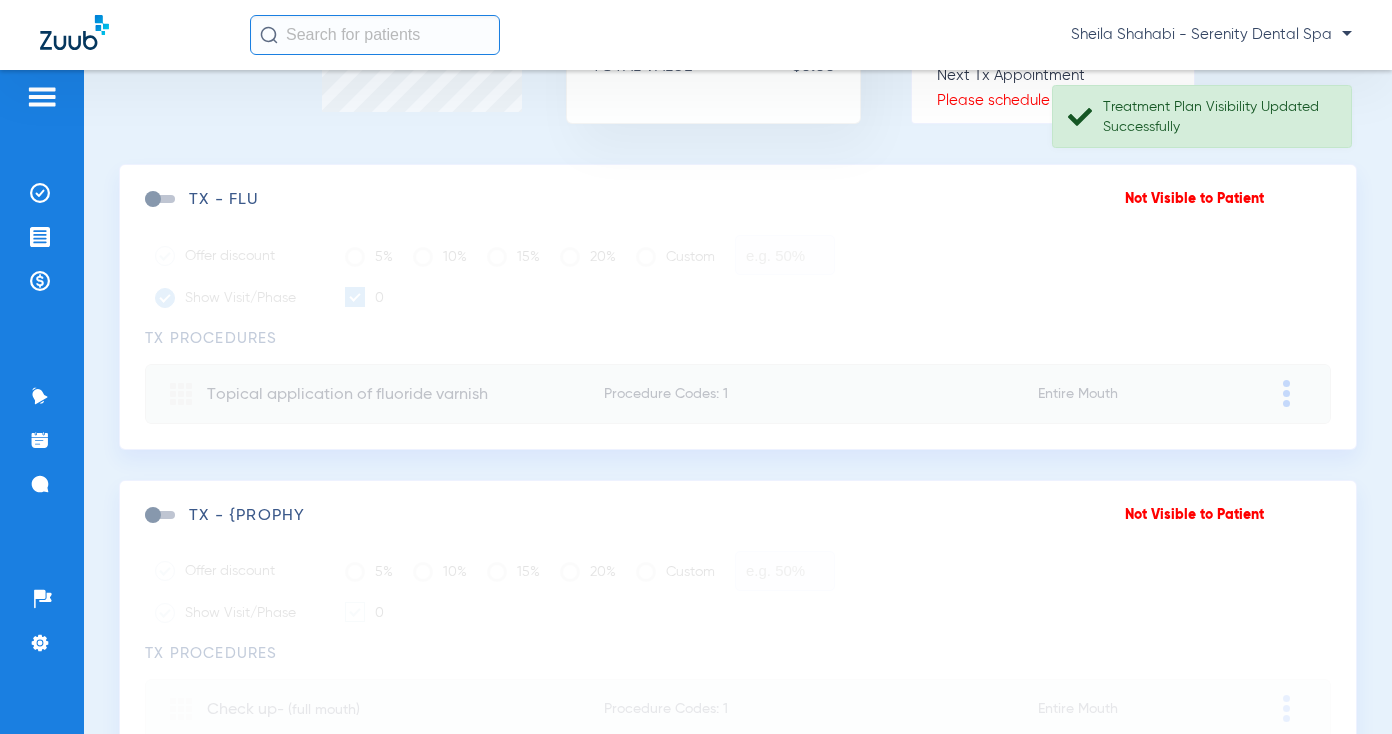 click 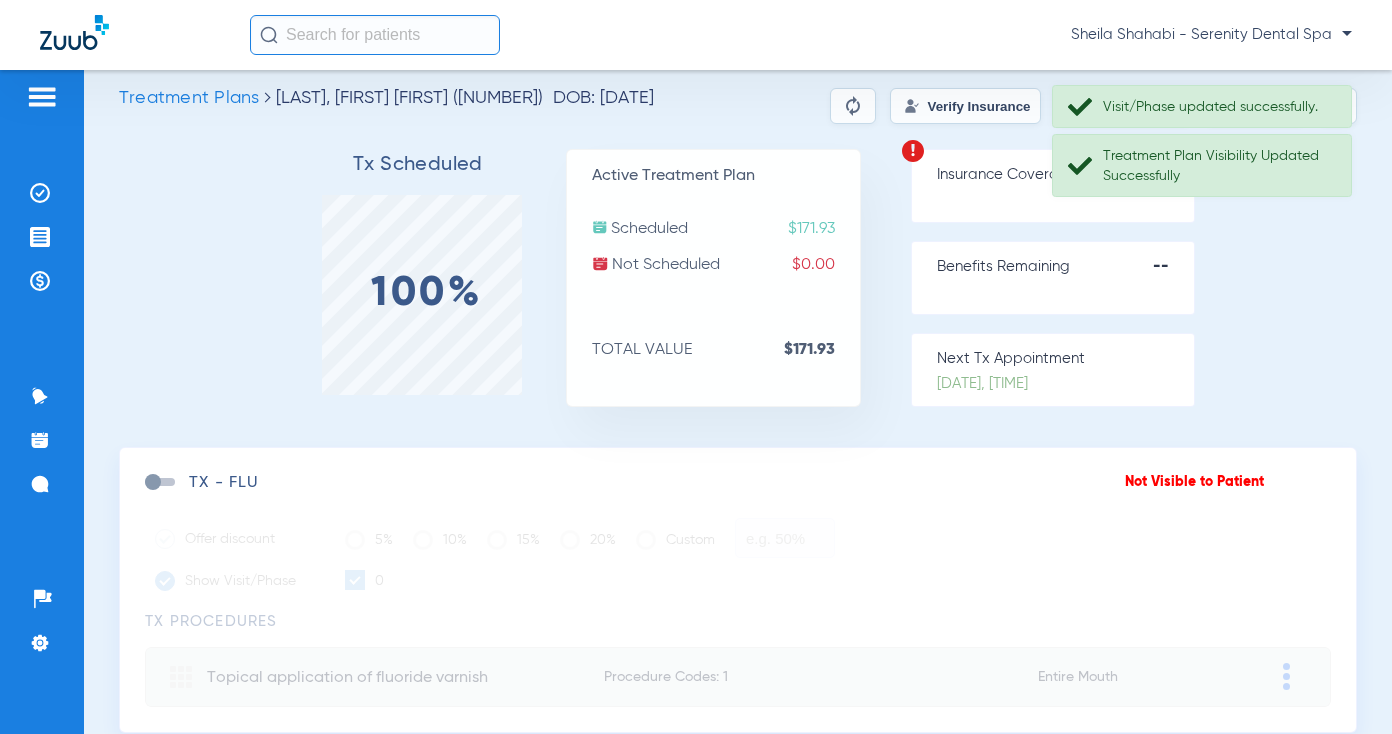 scroll, scrollTop: 0, scrollLeft: 0, axis: both 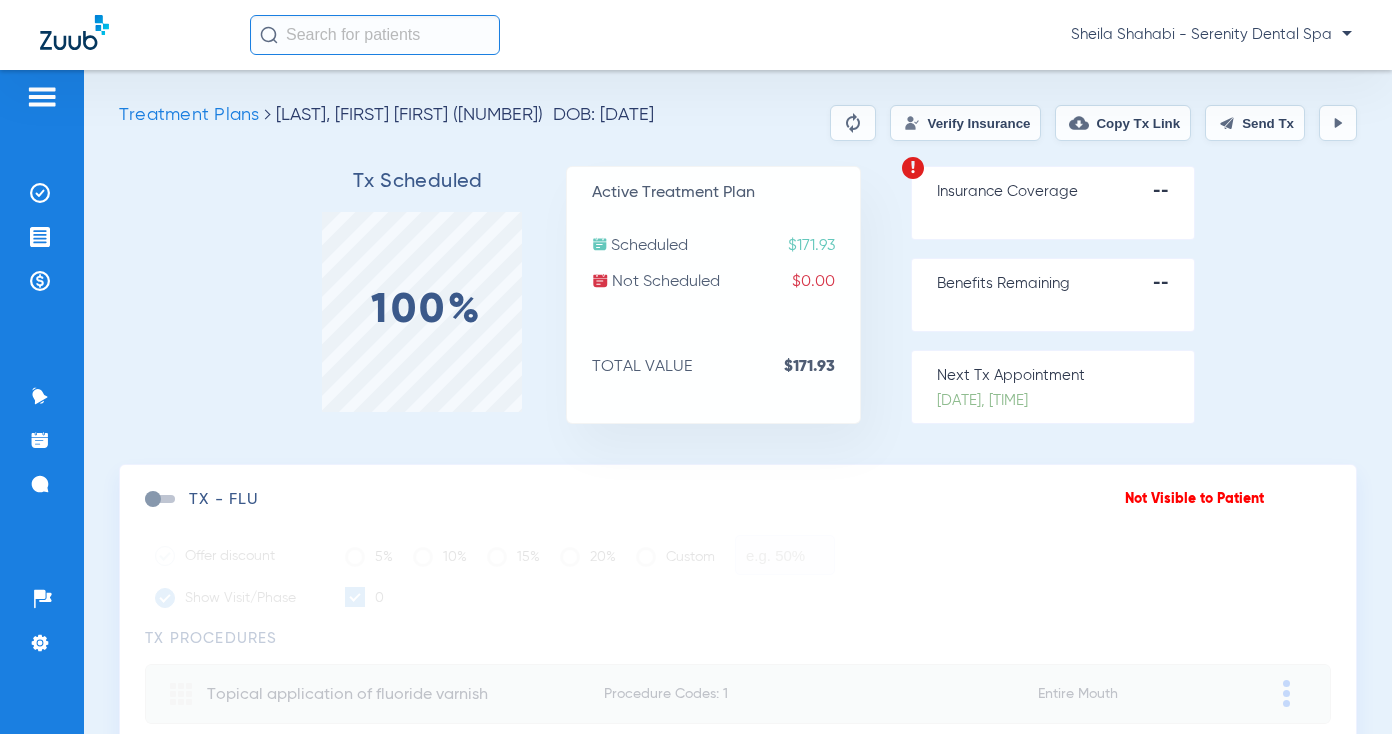 click on "Tx Scheduled 100% Active Treatment Plan  Scheduled  $171.93  Not Scheduled  $0.00  TOTAL VALUE  $171.93  Insurance Coverage  --  Benefits Remaining   --     Next Tx Appointment  8/8/25, 10:00 AM  Khea Cy, Chang (628) 488-2105 kheacyc@gmail.com  Shahabi  DDS, Sheila" 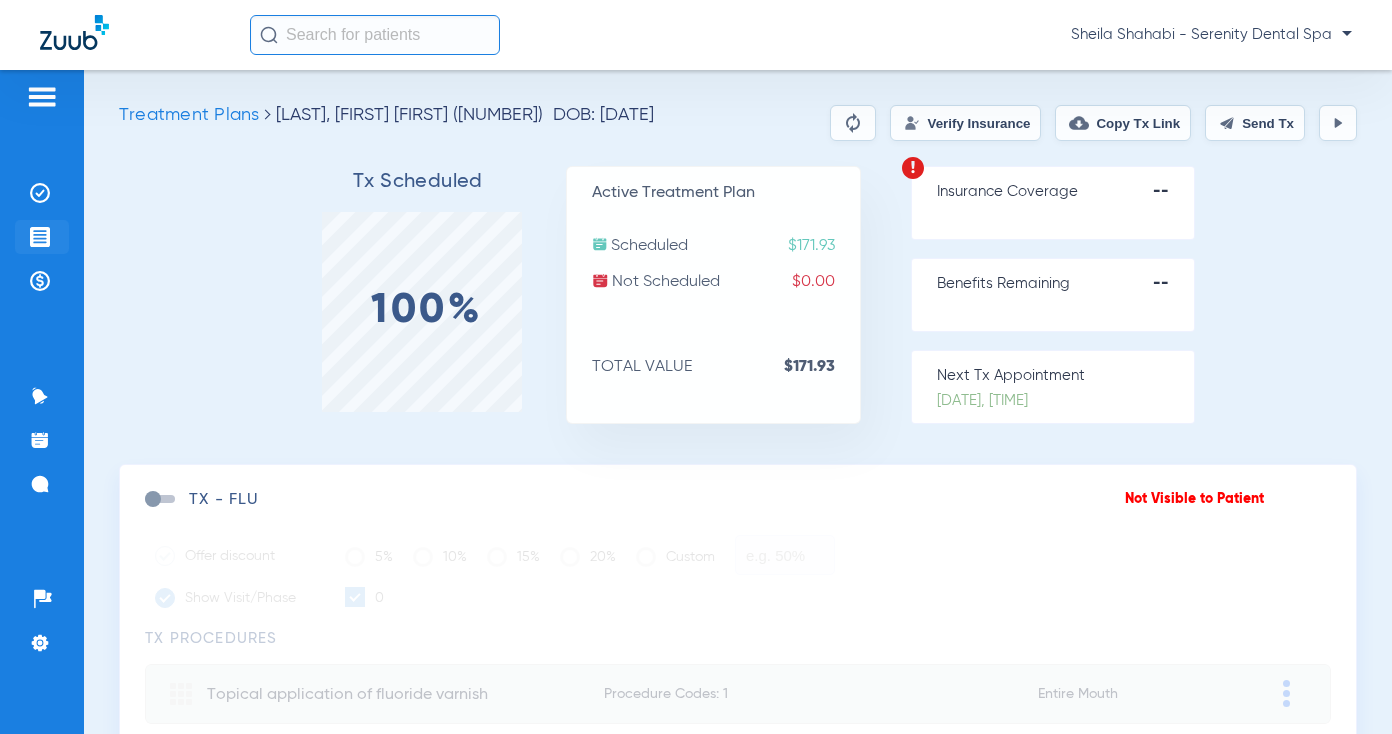 click 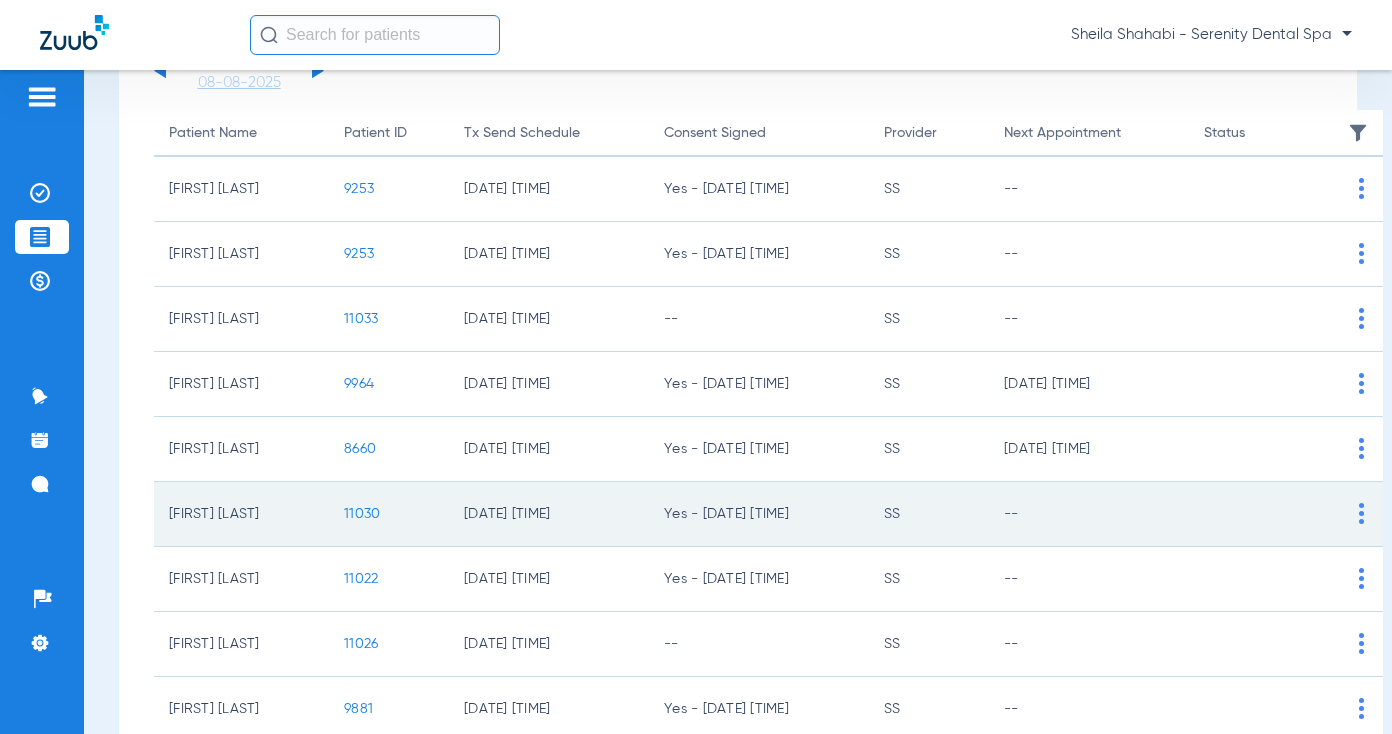 scroll, scrollTop: 385, scrollLeft: 0, axis: vertical 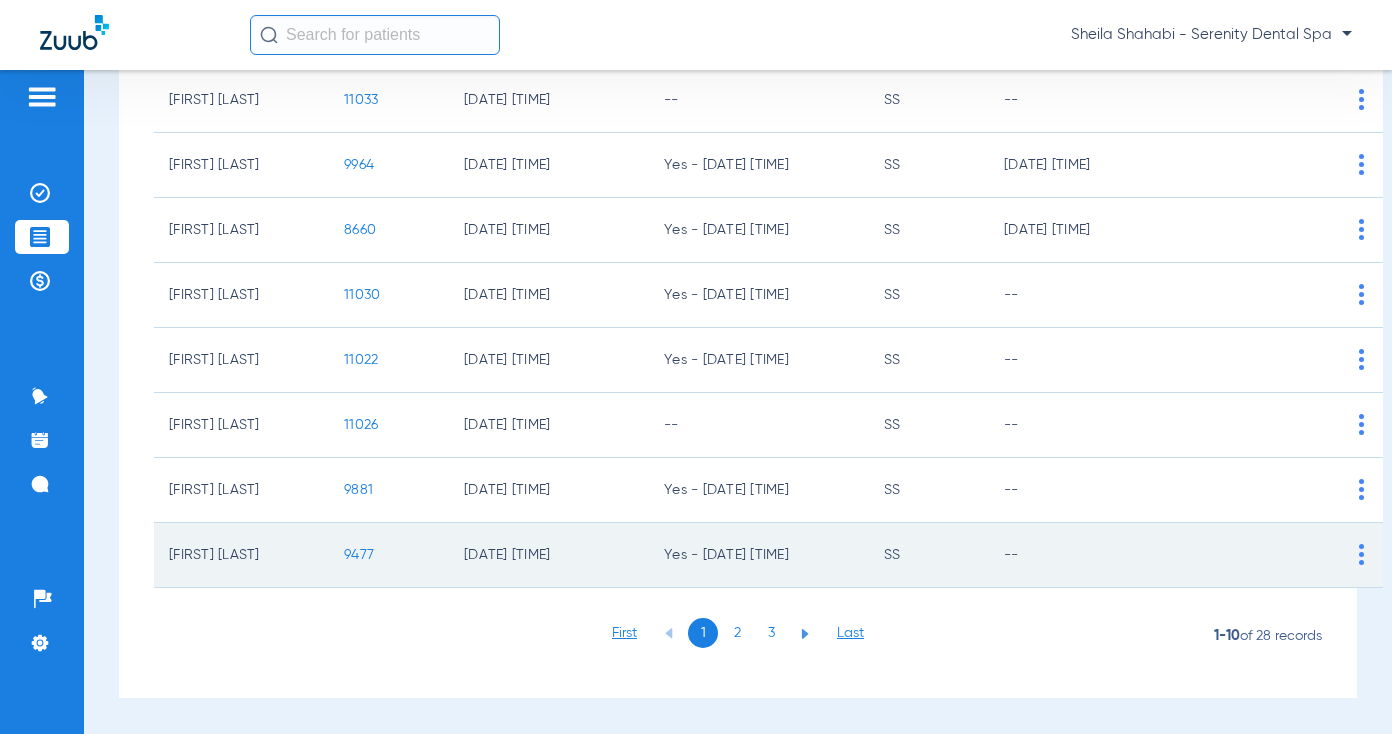 click on "9477" 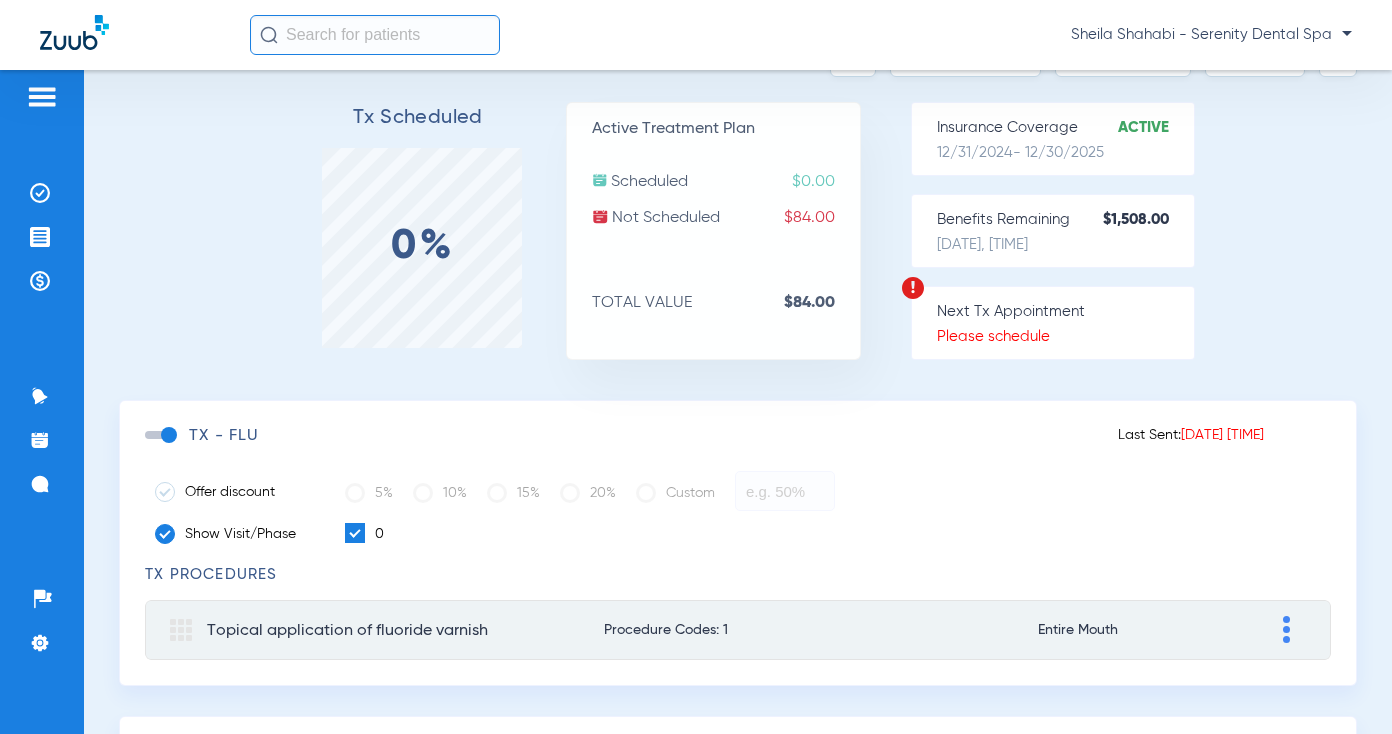 scroll, scrollTop: 100, scrollLeft: 0, axis: vertical 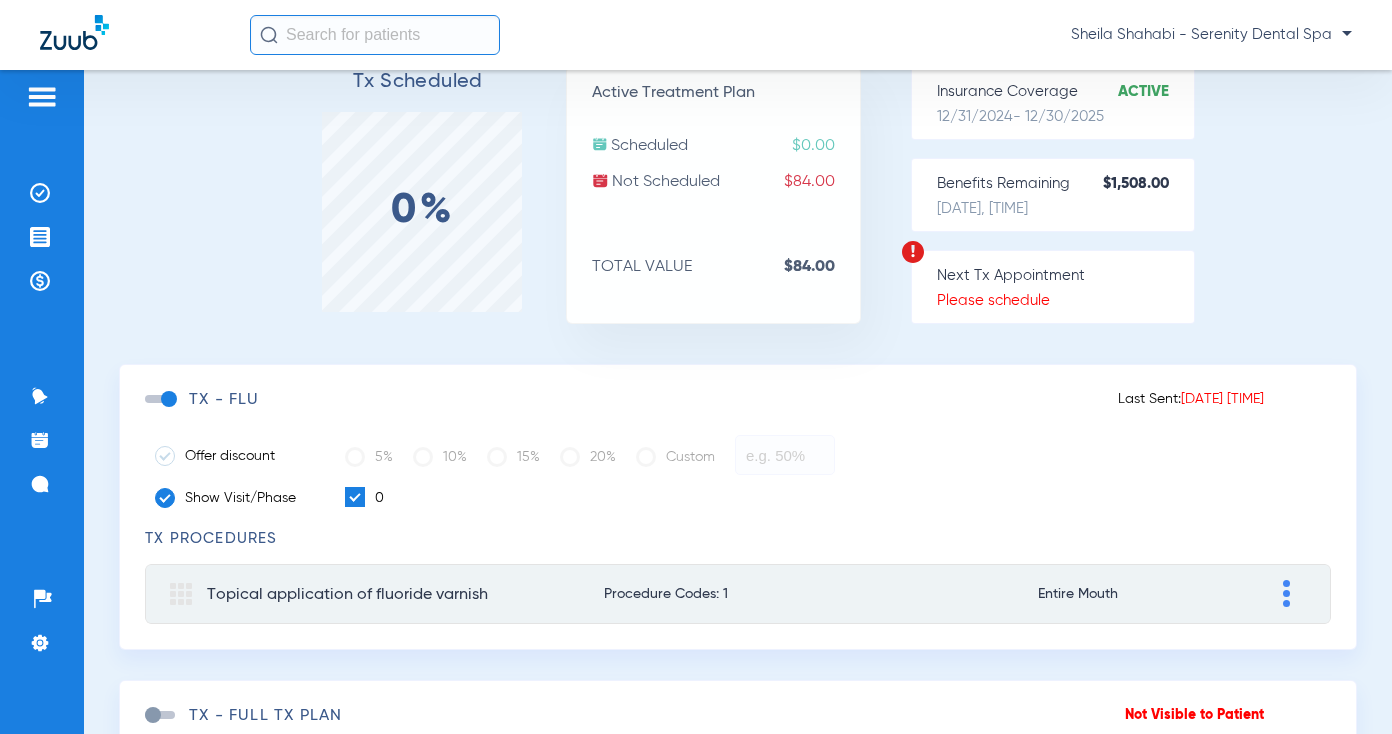 click 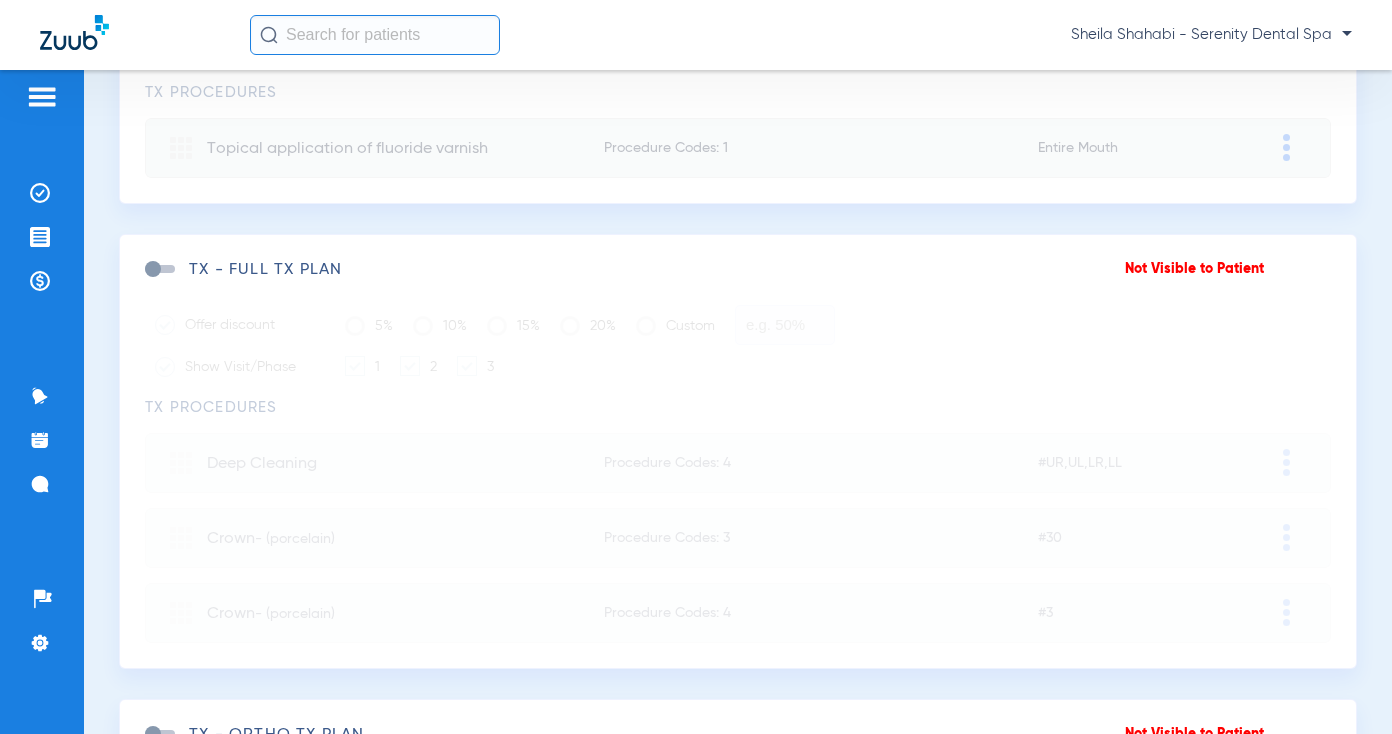 scroll, scrollTop: 534, scrollLeft: 0, axis: vertical 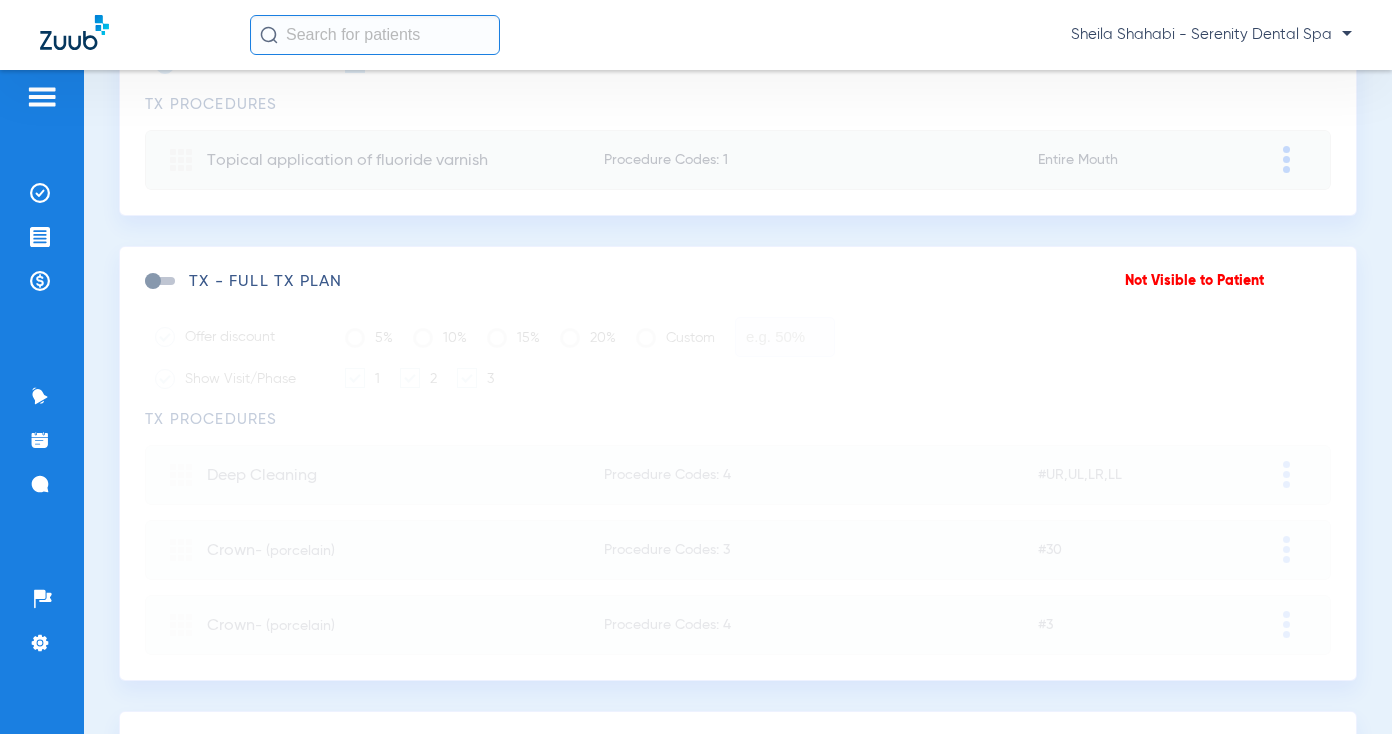 click on "TX - FULL TX PLAN" 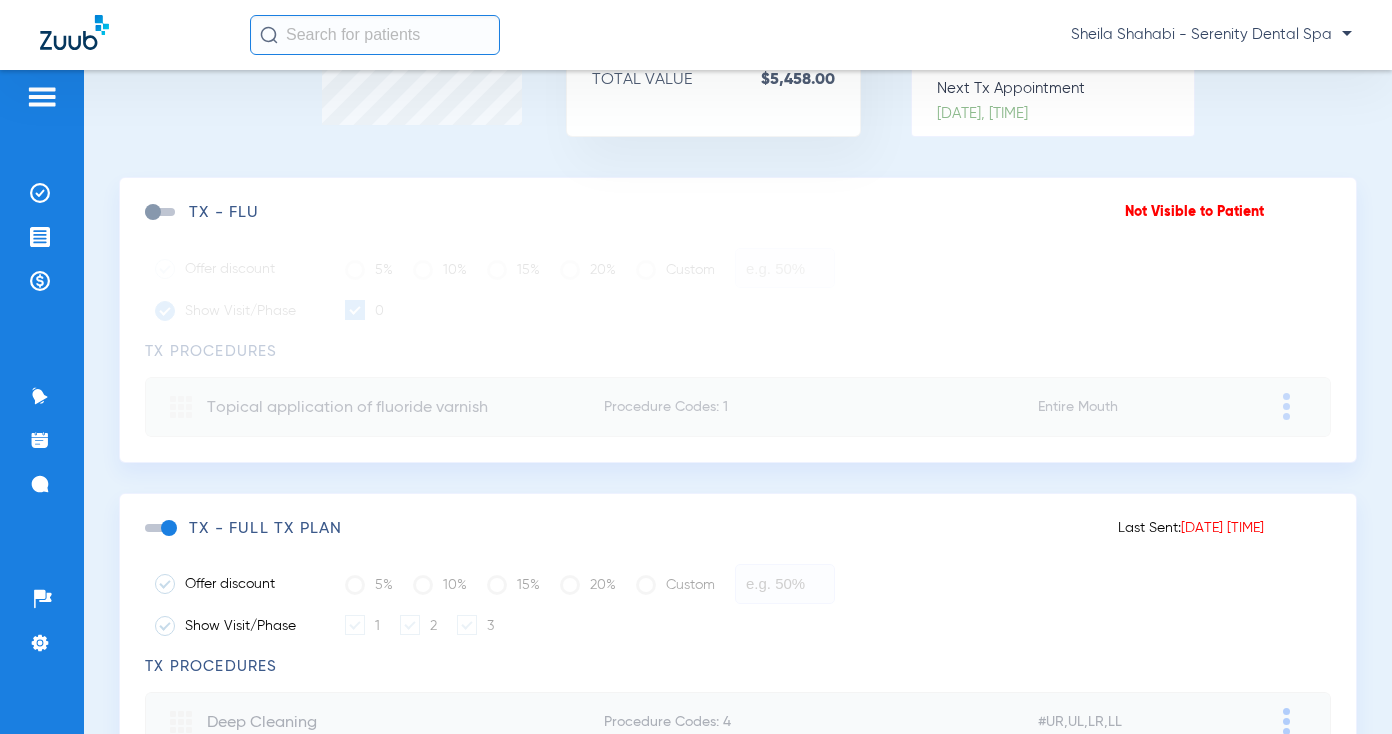 scroll, scrollTop: 34, scrollLeft: 0, axis: vertical 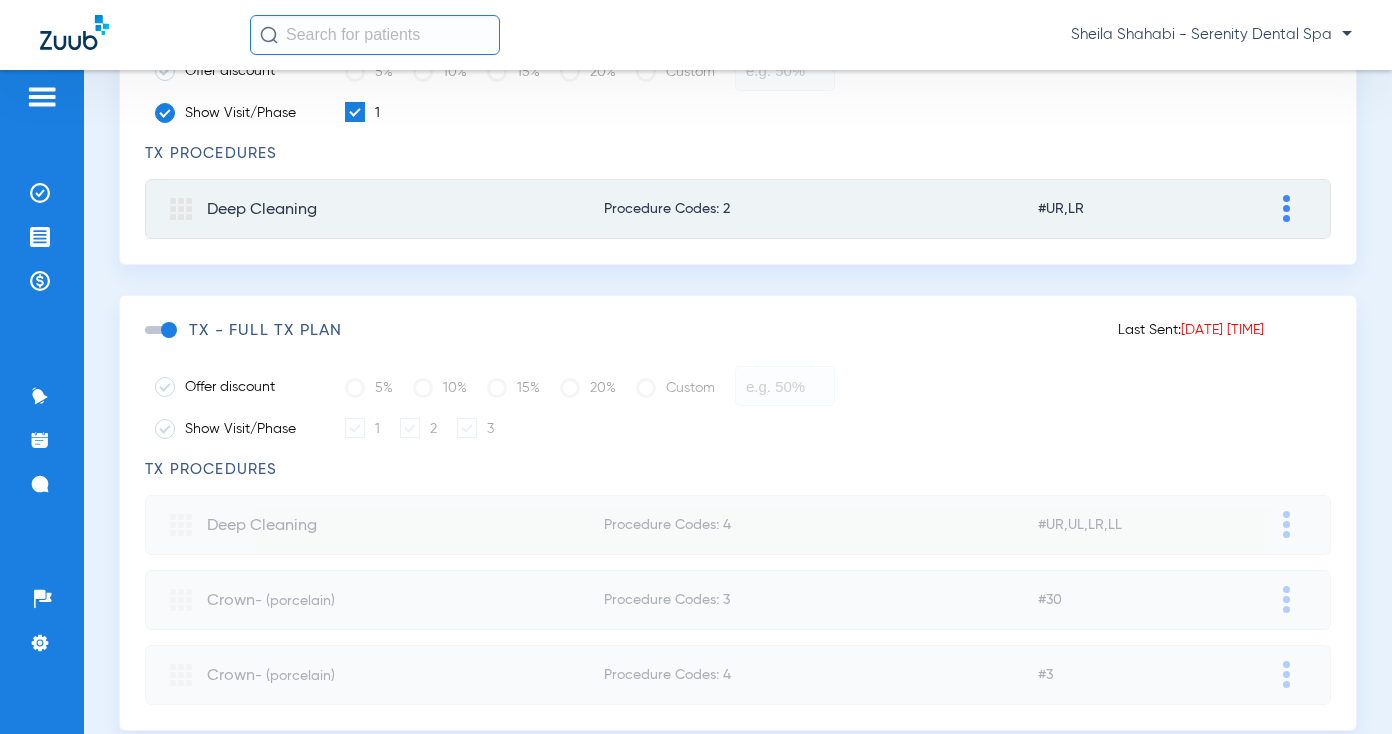 click 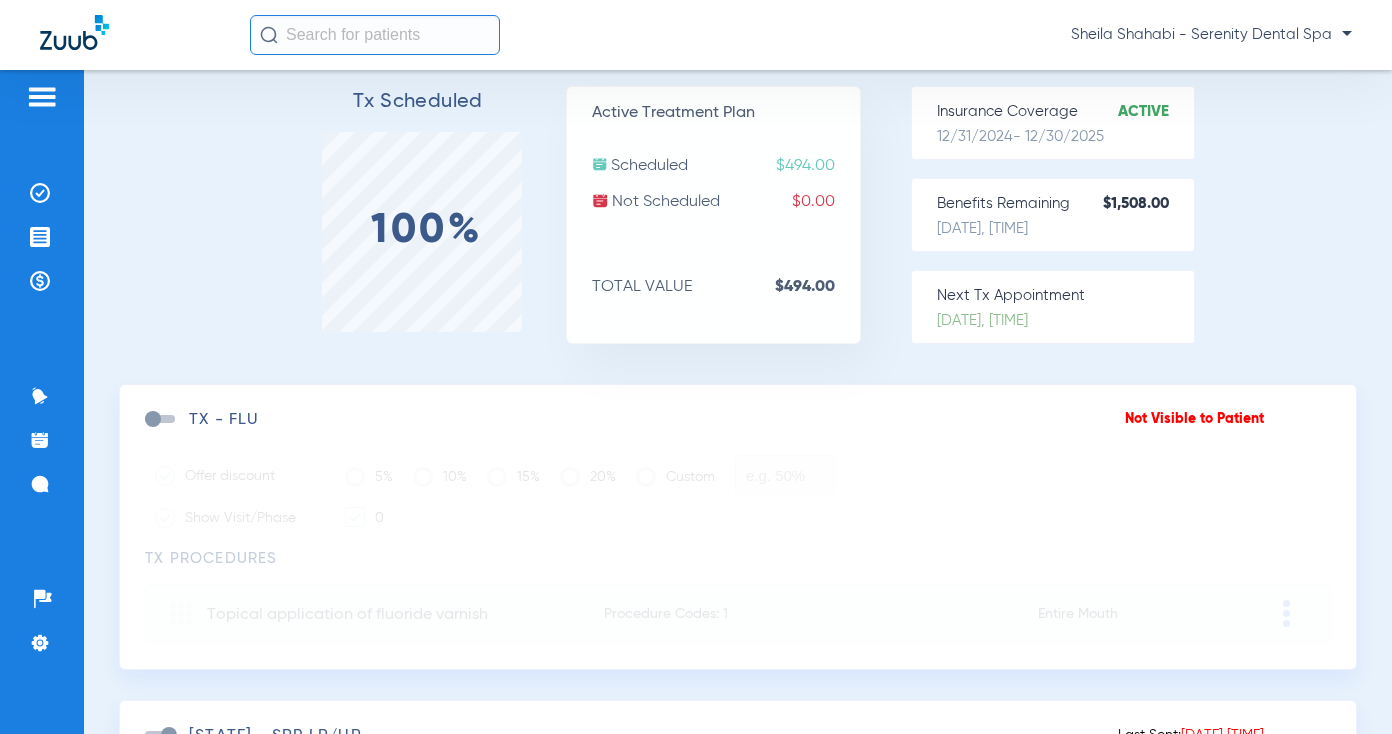 scroll, scrollTop: 0, scrollLeft: 0, axis: both 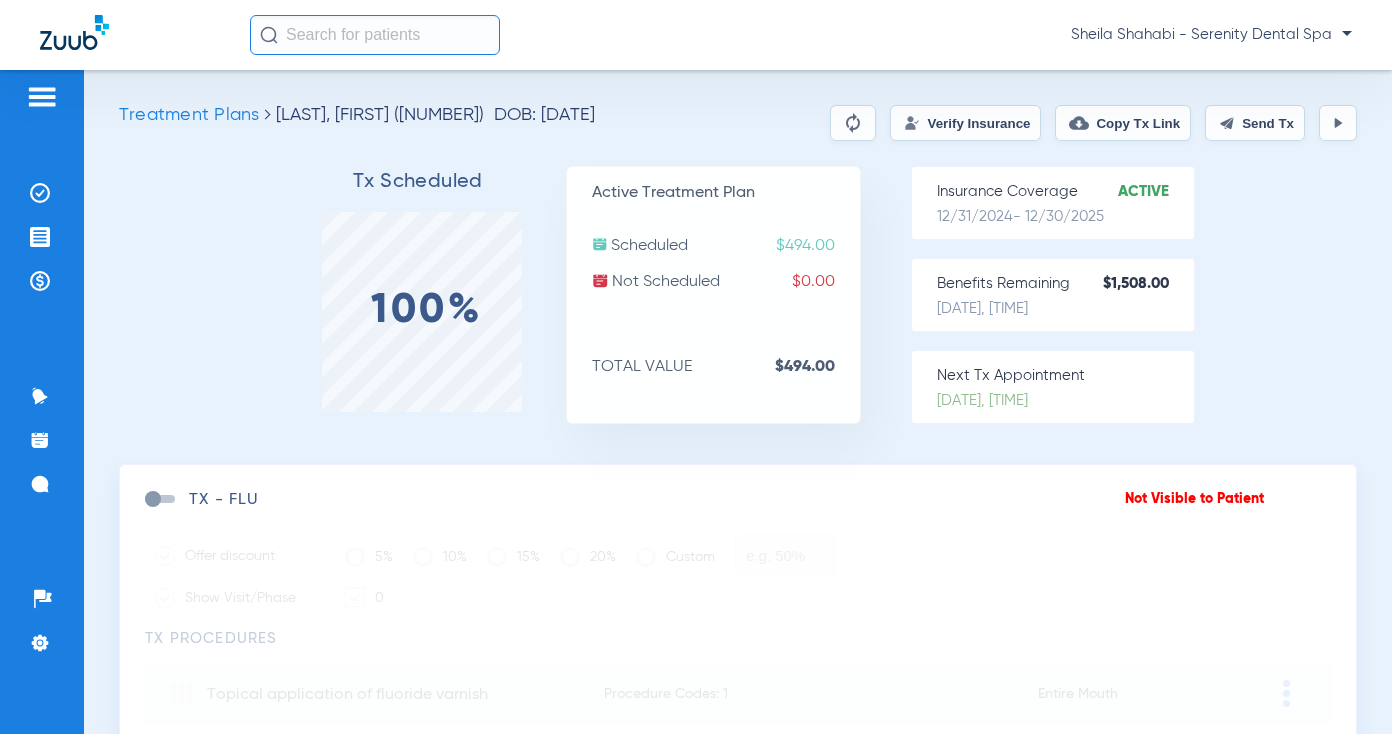 click on "Send Tx" 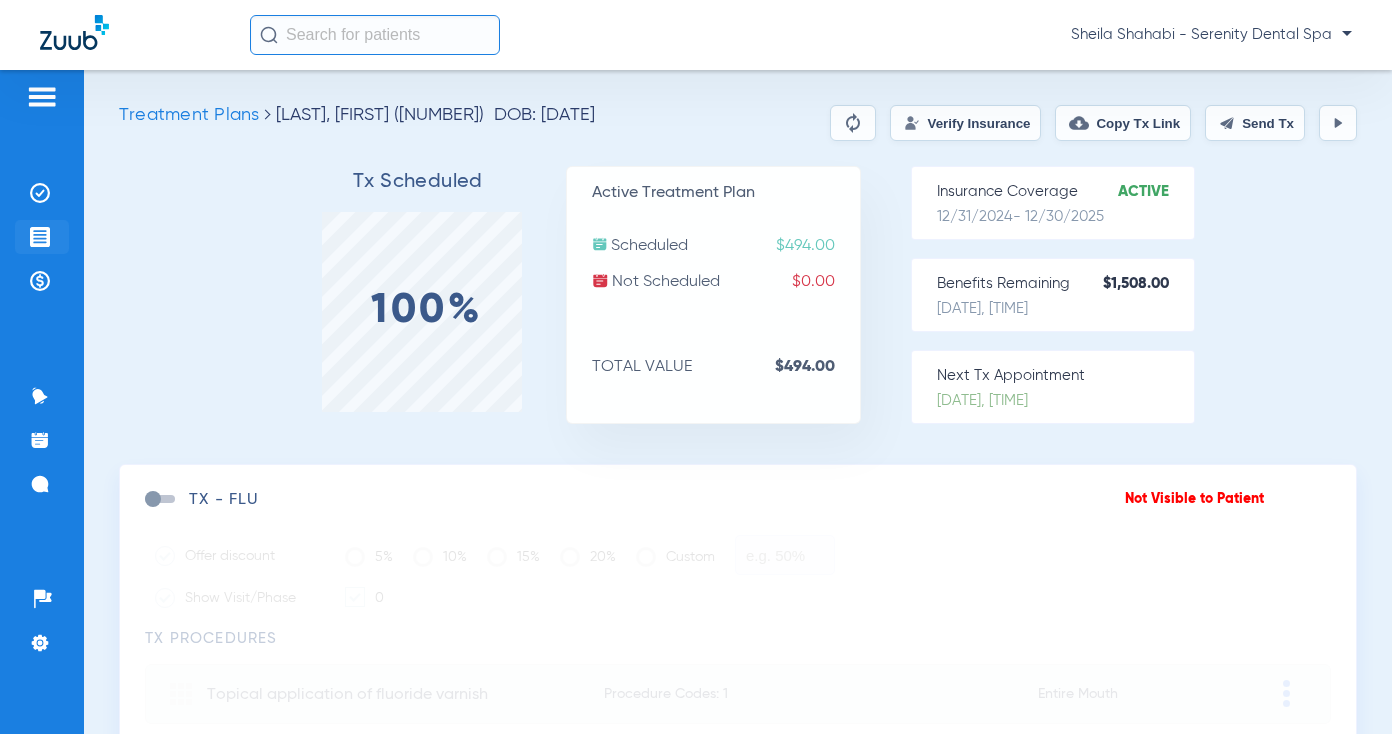 click on "Treatment Acceptance" 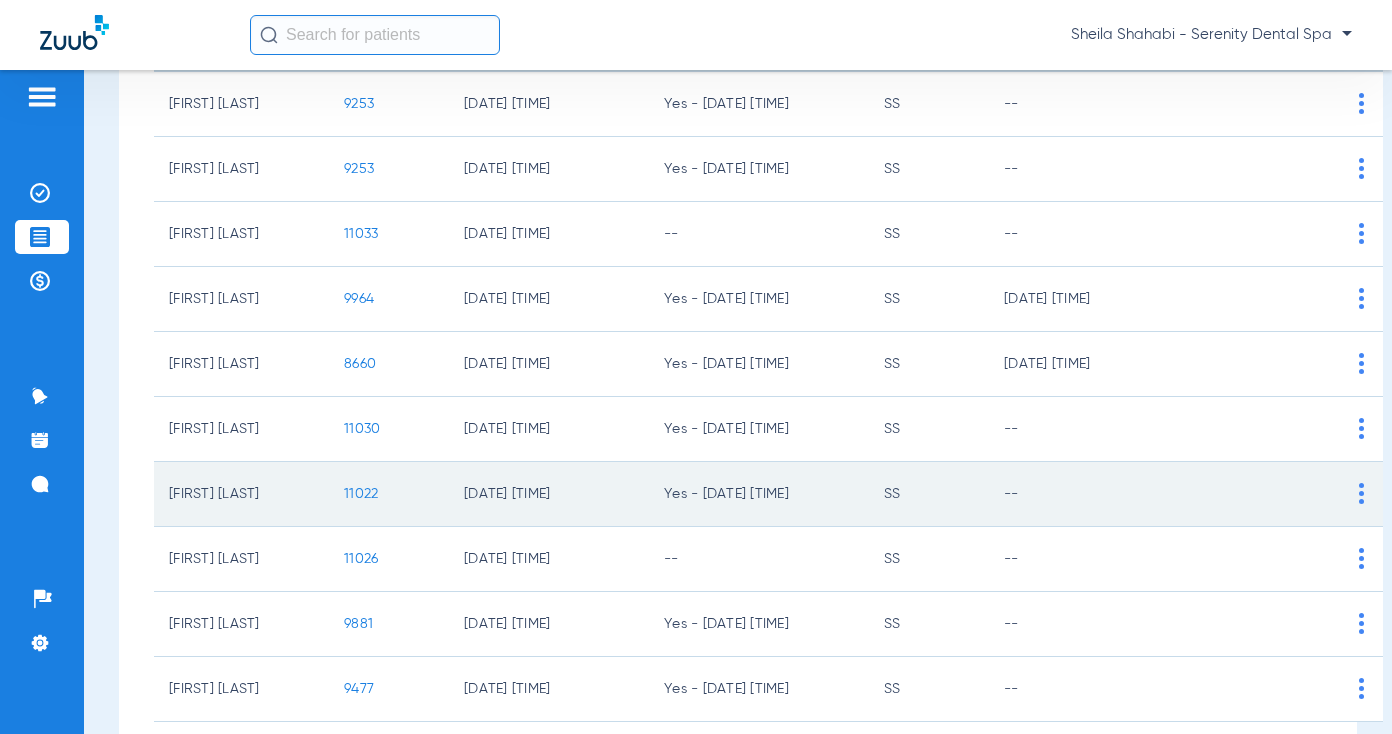 scroll, scrollTop: 300, scrollLeft: 0, axis: vertical 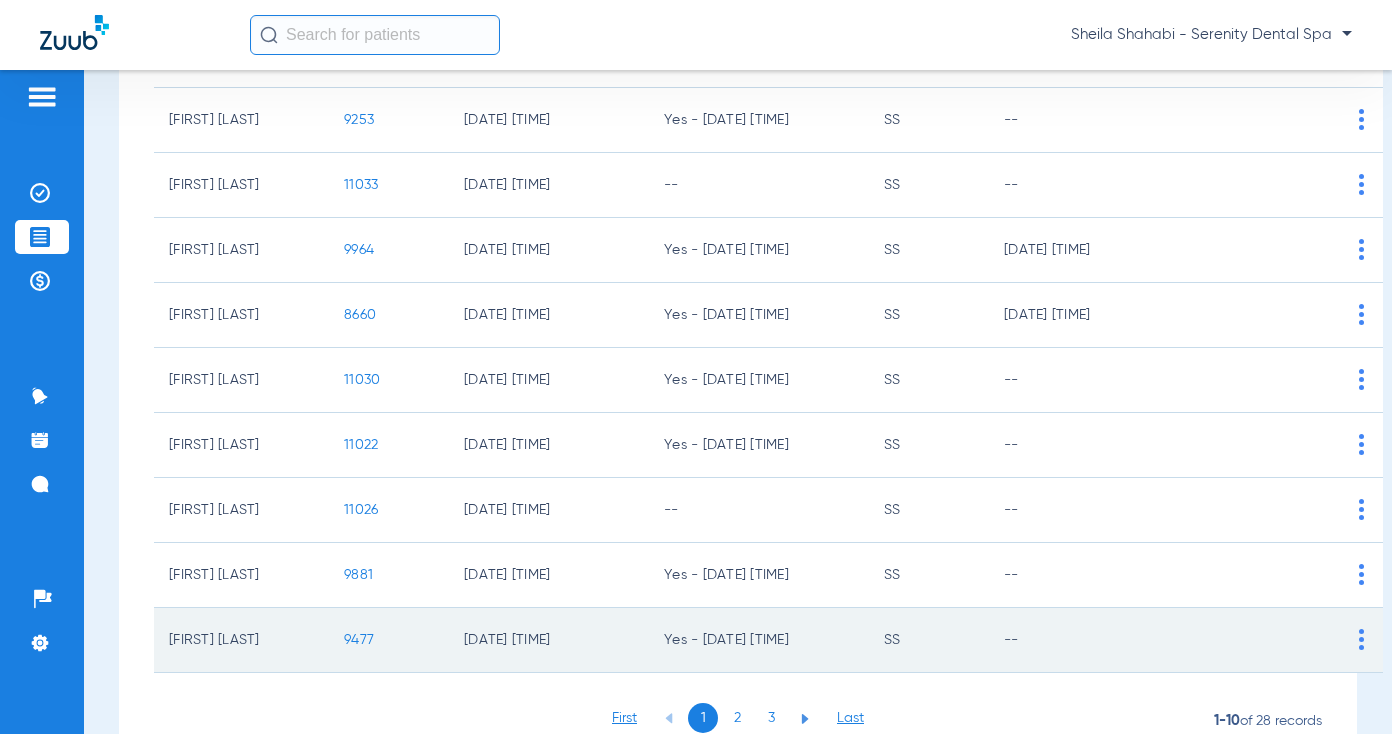 click on "9477" 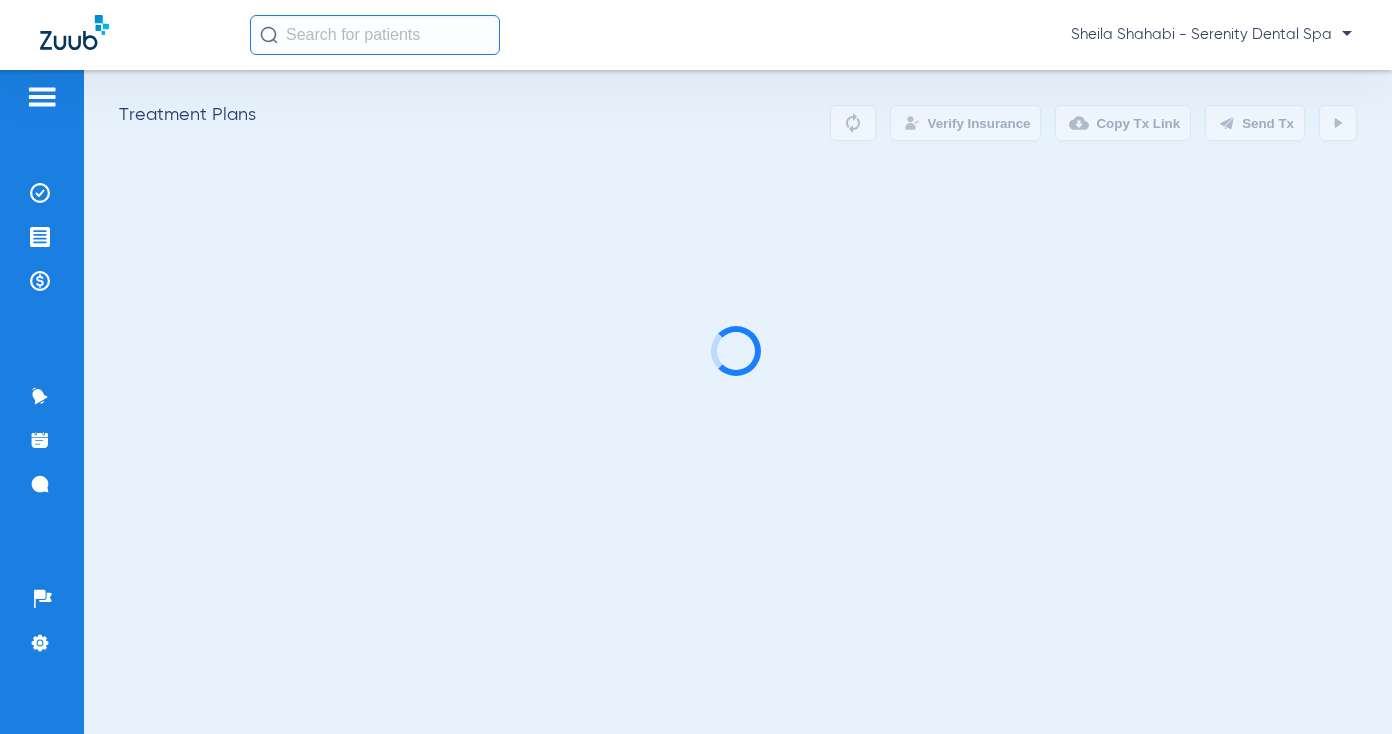 scroll, scrollTop: 0, scrollLeft: 0, axis: both 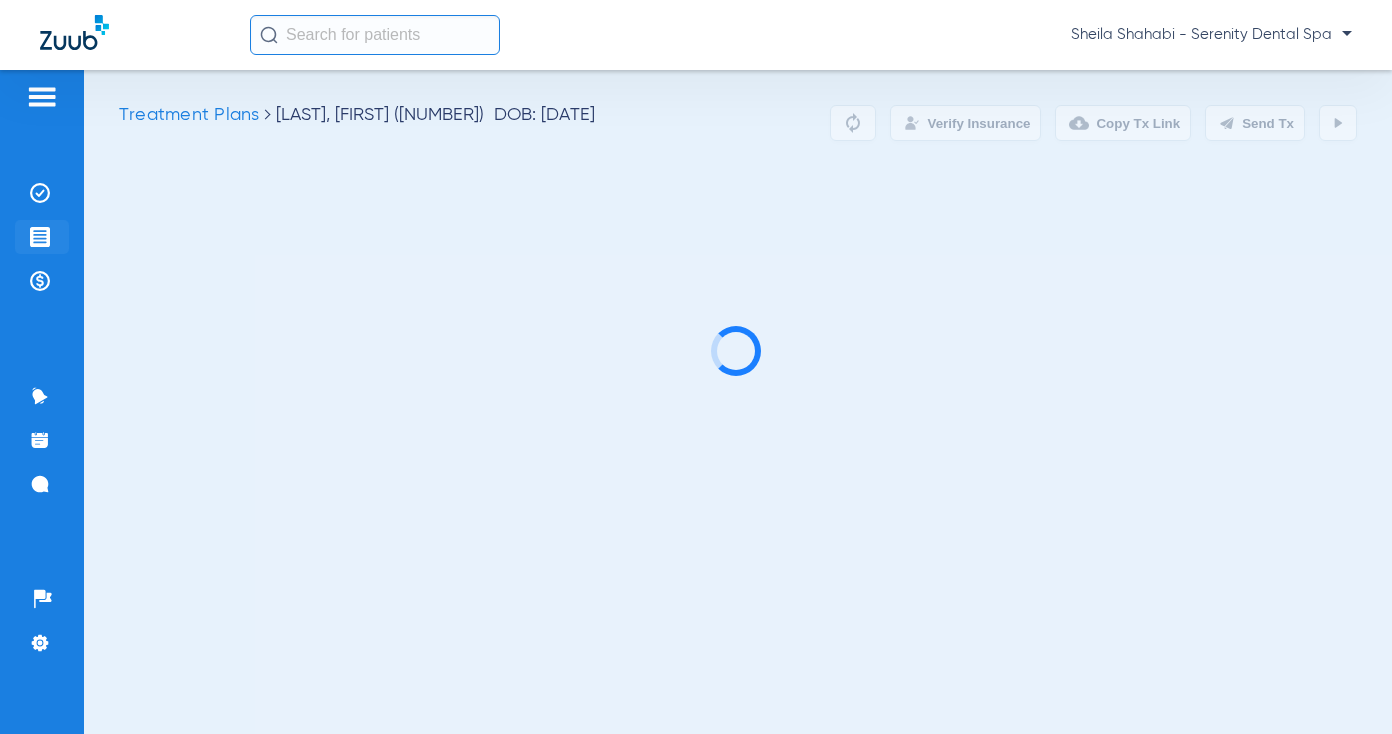 click 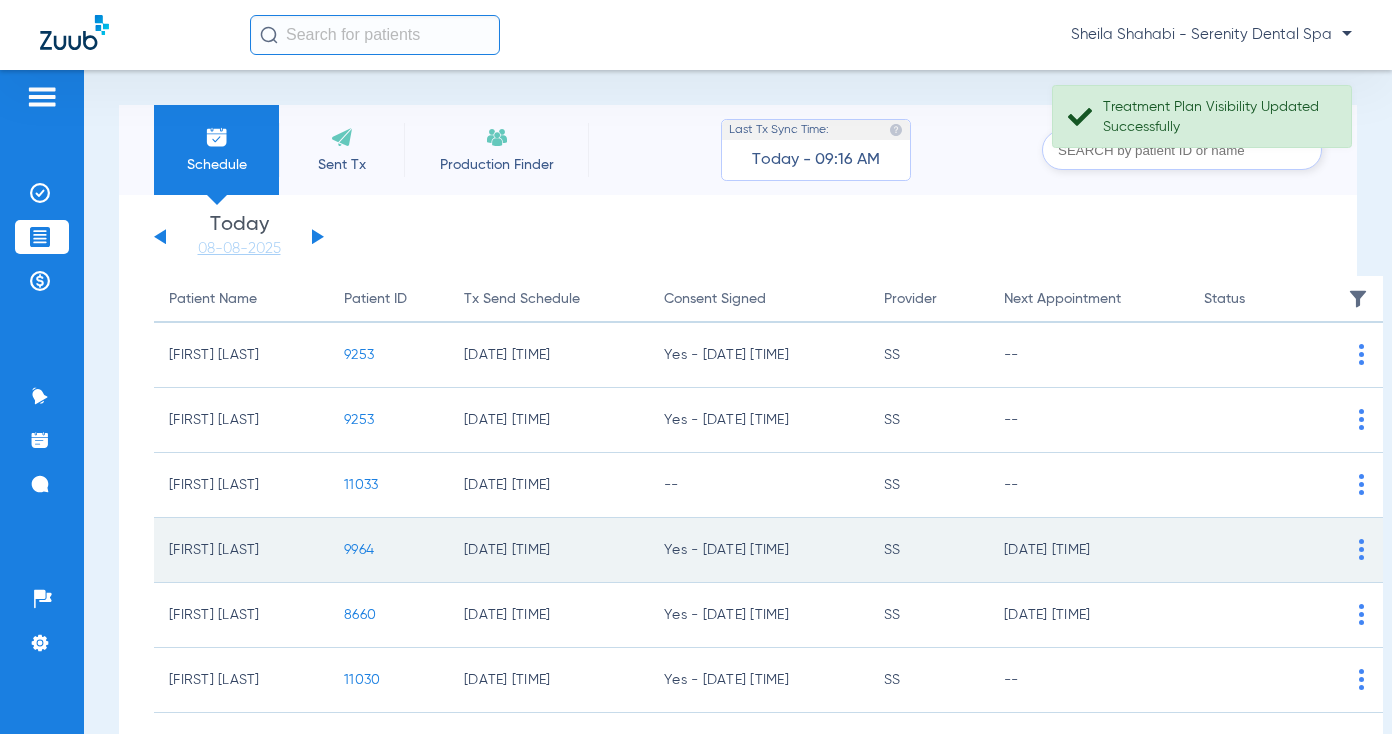 click on "9964" 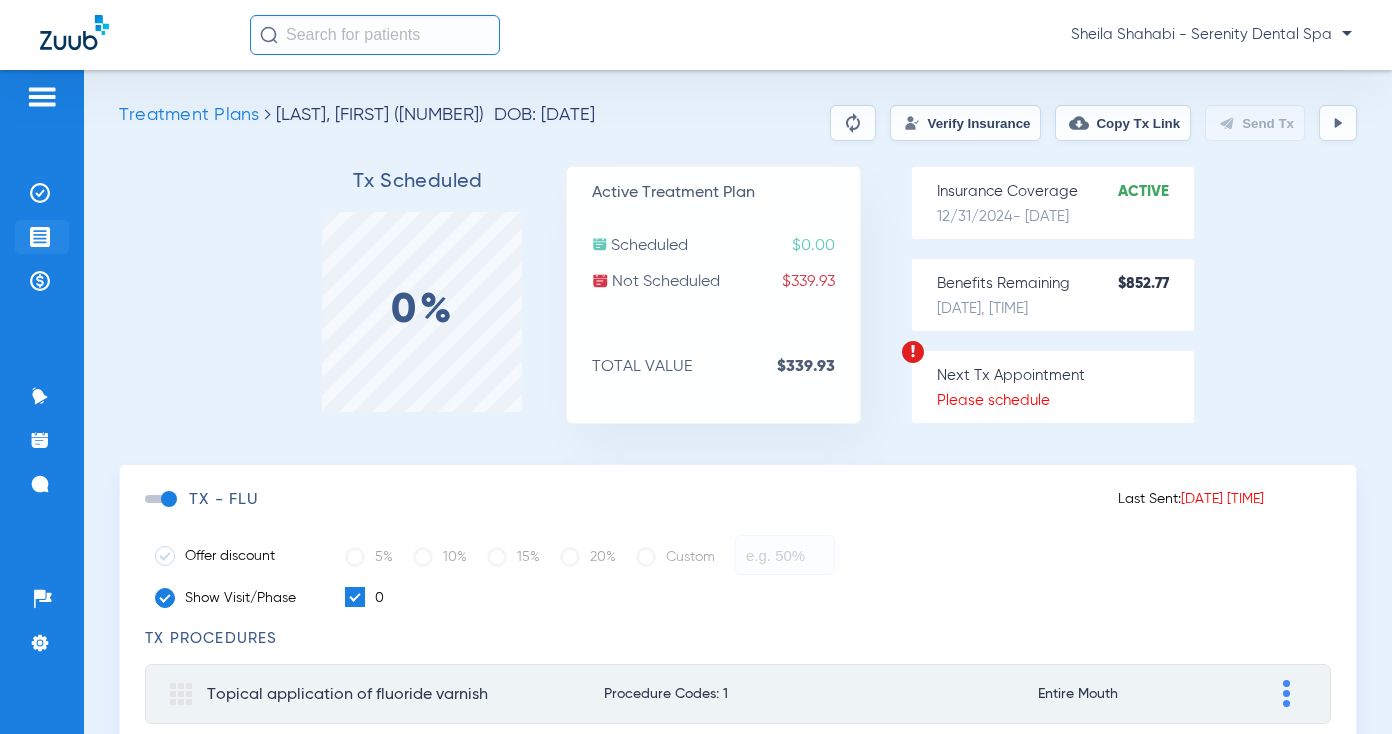 click on "Treatment Acceptance" 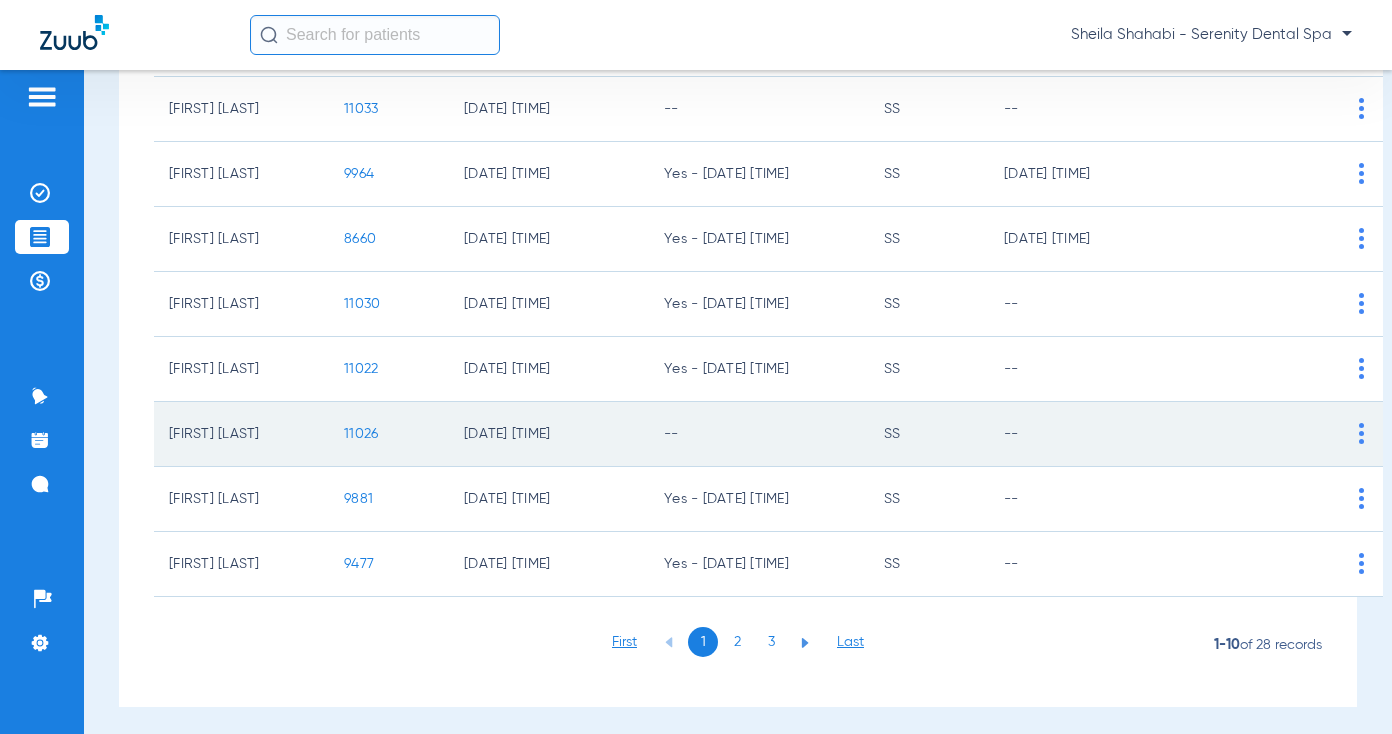 scroll, scrollTop: 385, scrollLeft: 0, axis: vertical 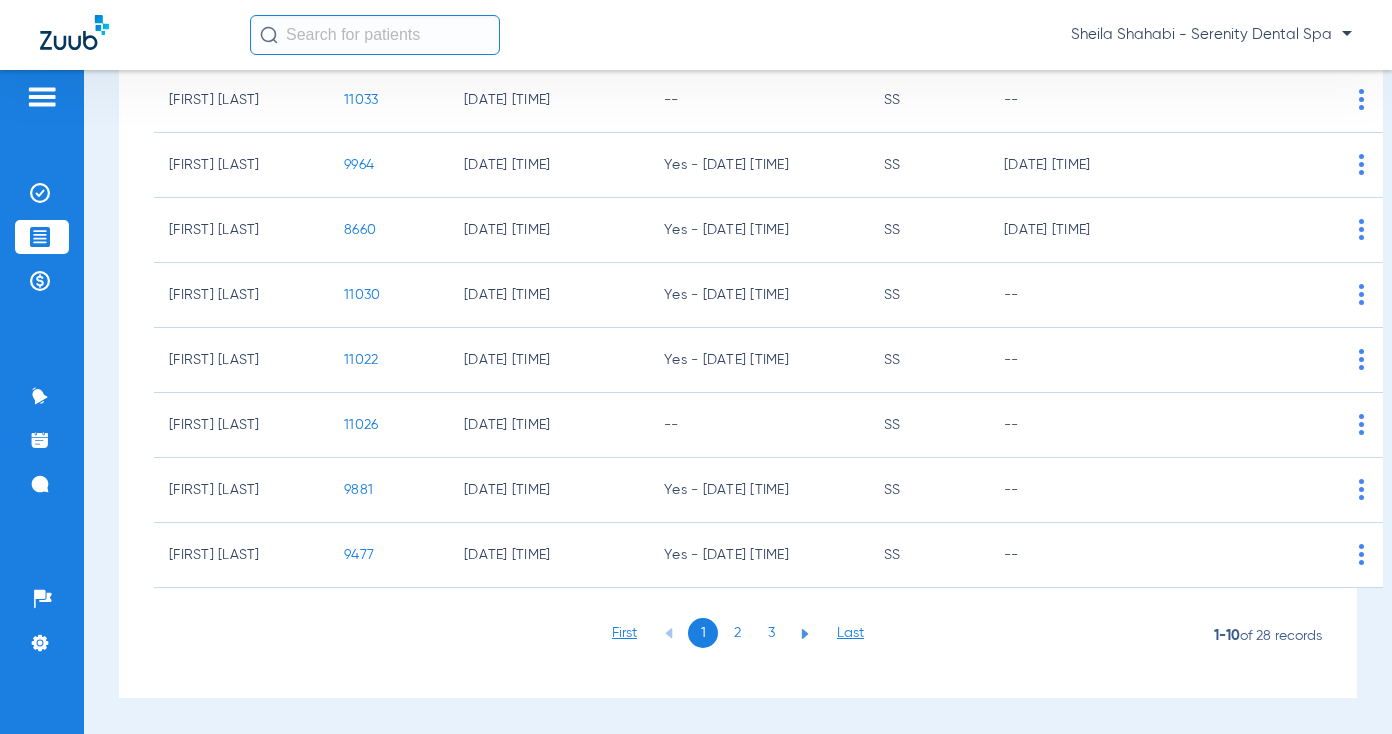 click on "2" 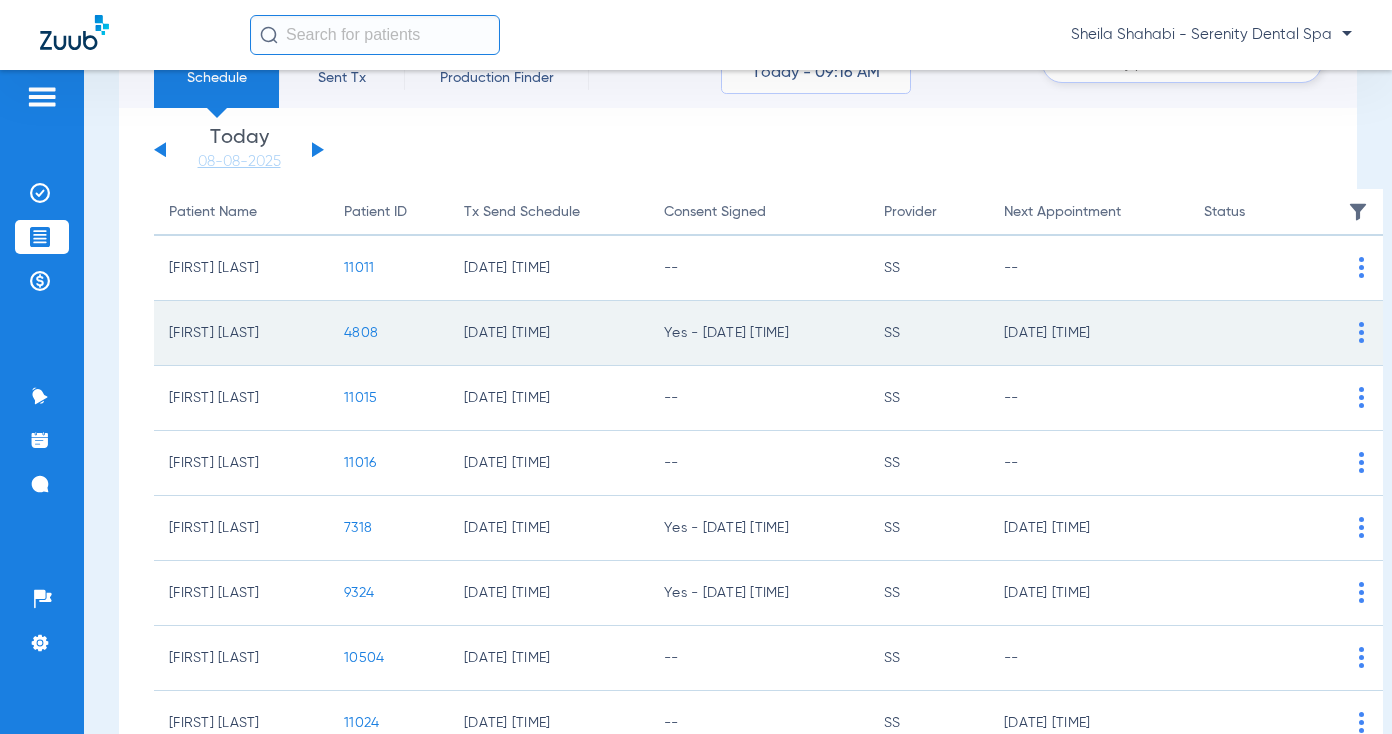 scroll, scrollTop: 85, scrollLeft: 0, axis: vertical 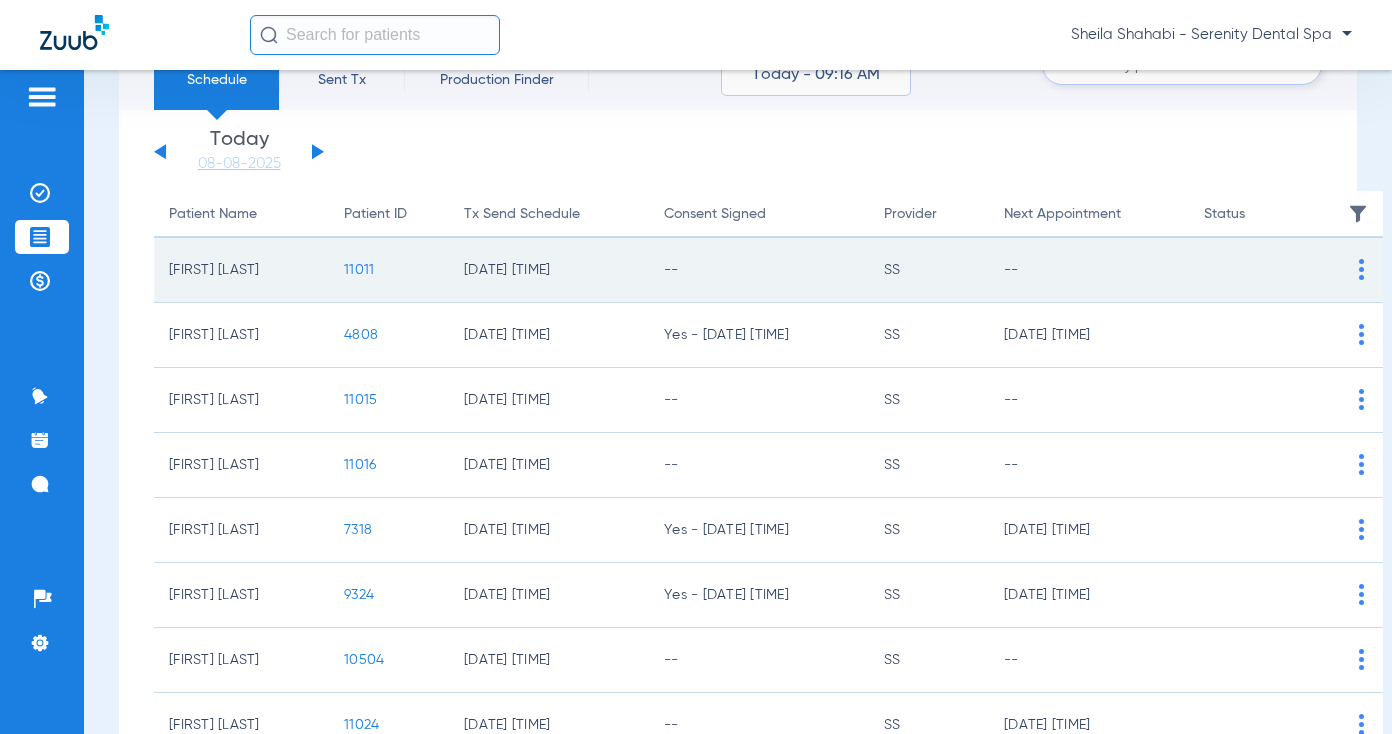 click on "11011" 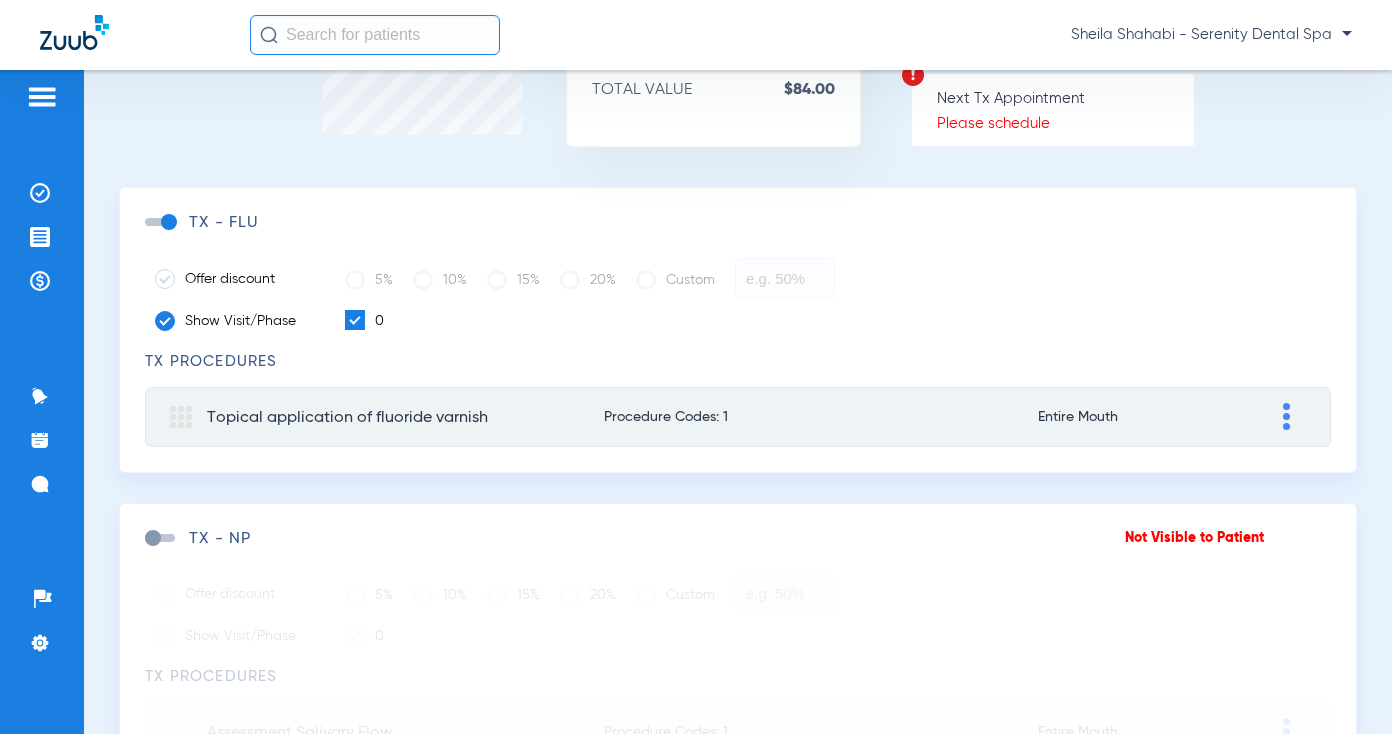 scroll, scrollTop: 300, scrollLeft: 0, axis: vertical 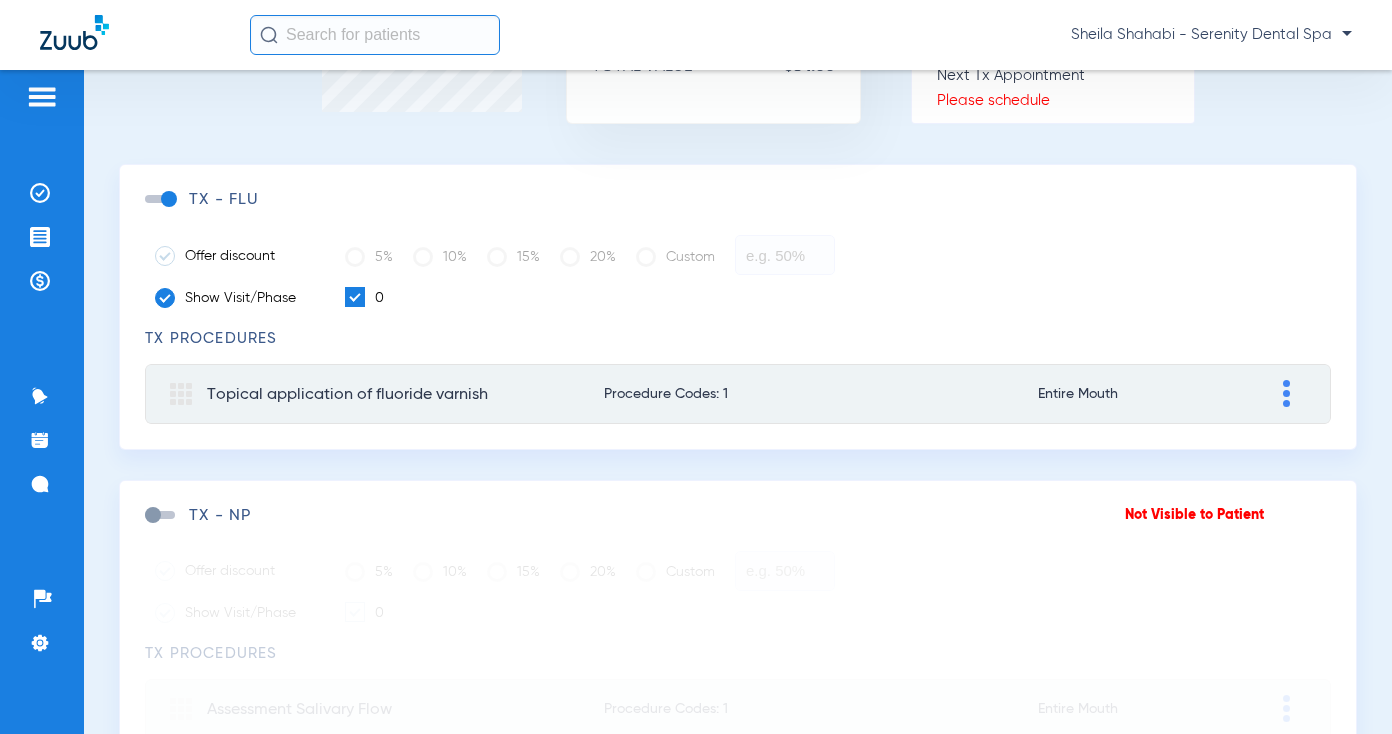 click on "TX - FLU" 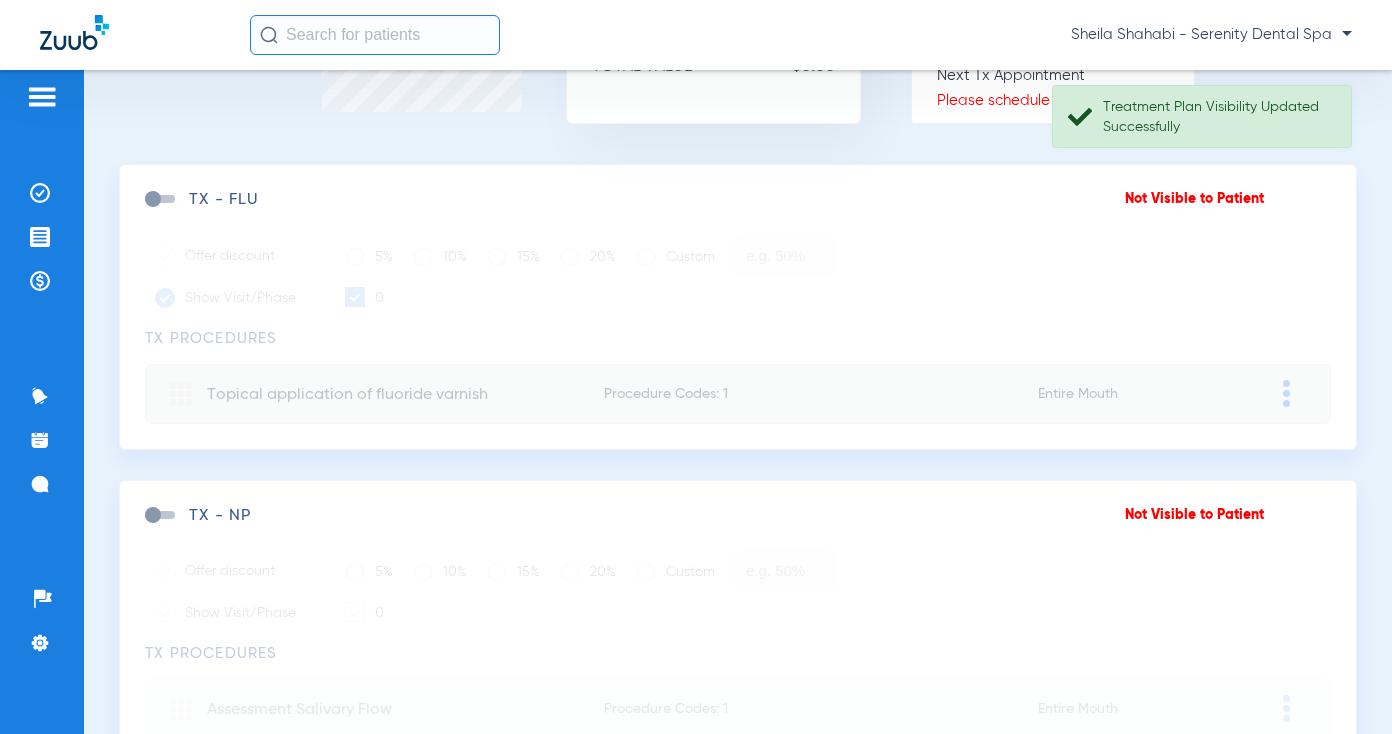 click 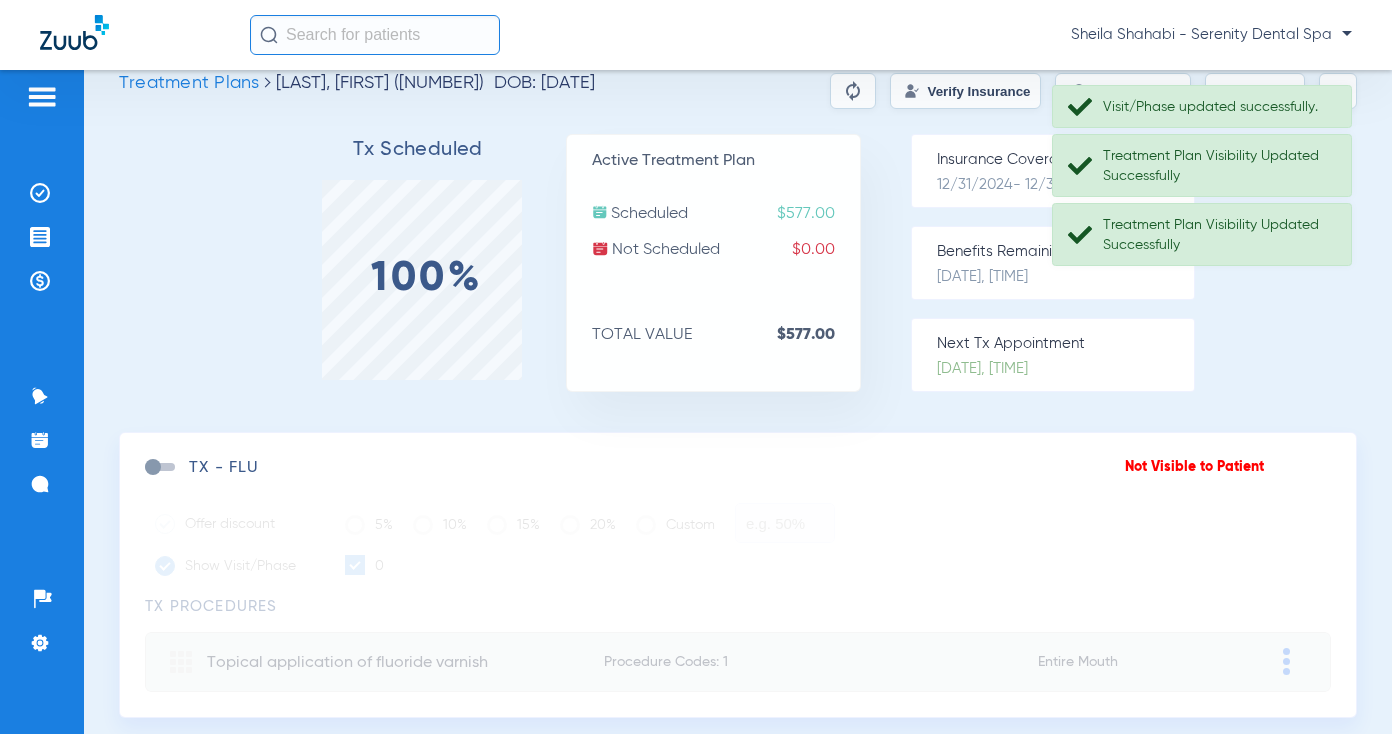 scroll, scrollTop: 0, scrollLeft: 0, axis: both 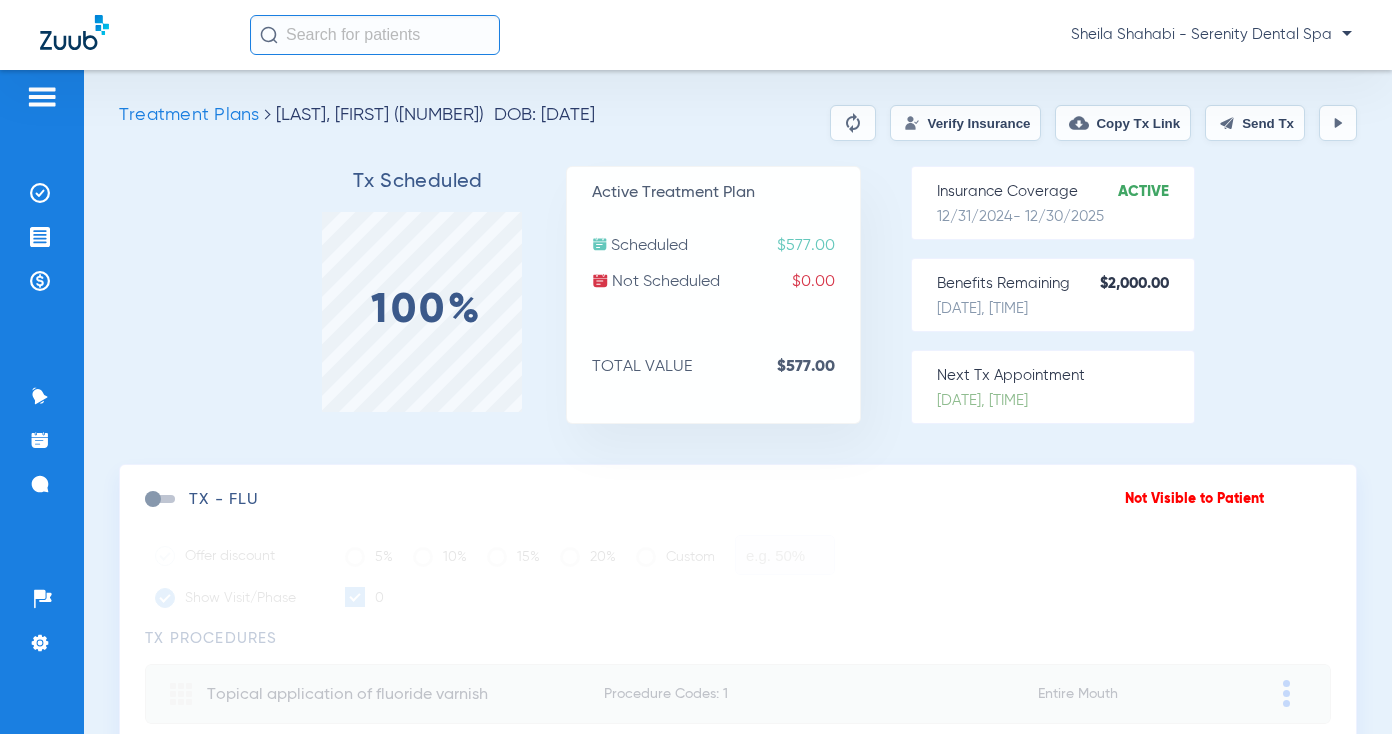 click 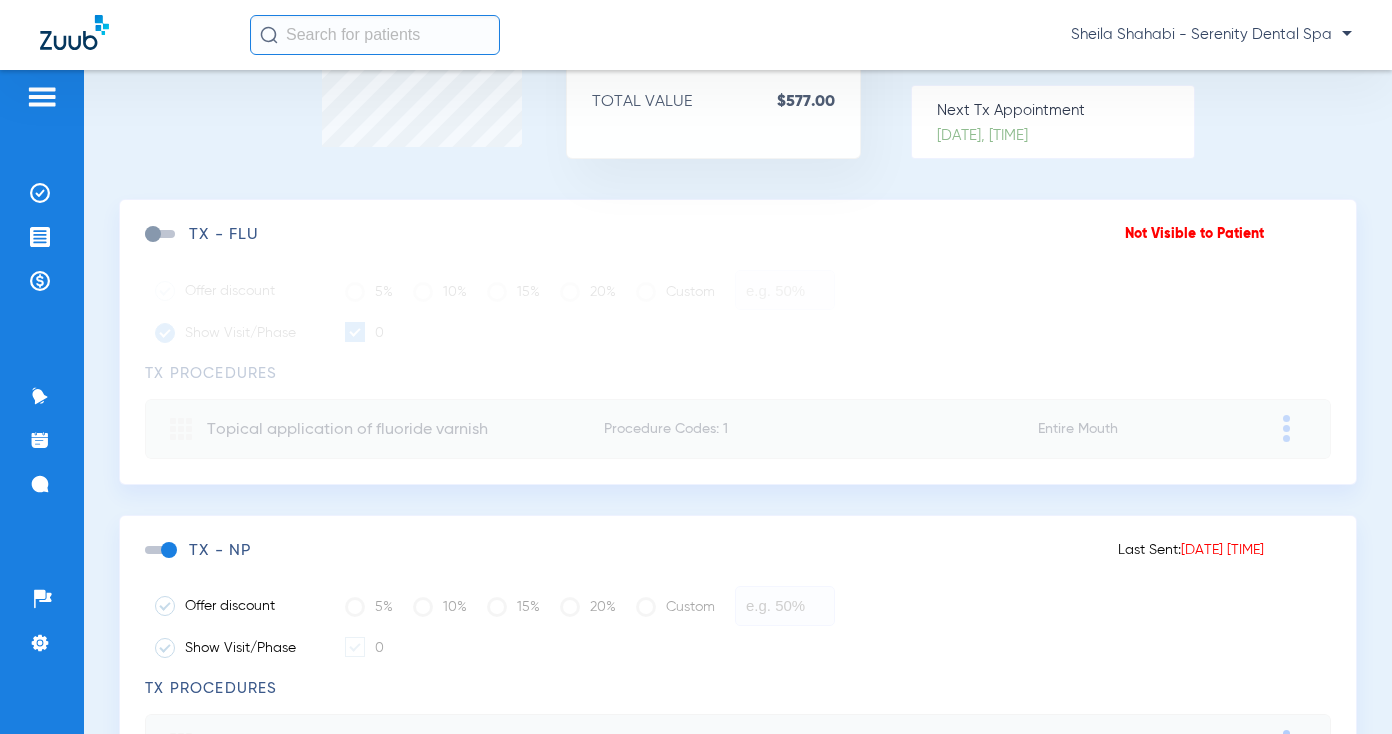 scroll, scrollTop: 300, scrollLeft: 0, axis: vertical 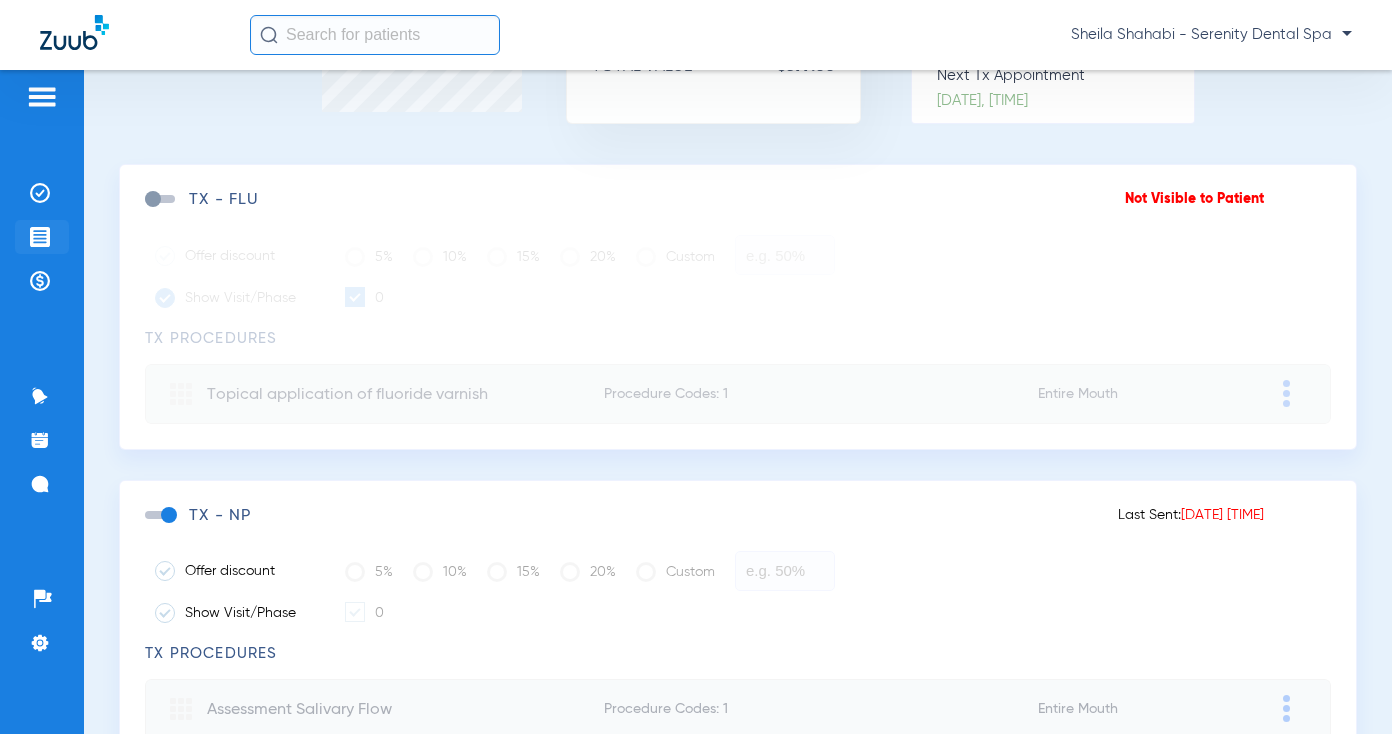 click 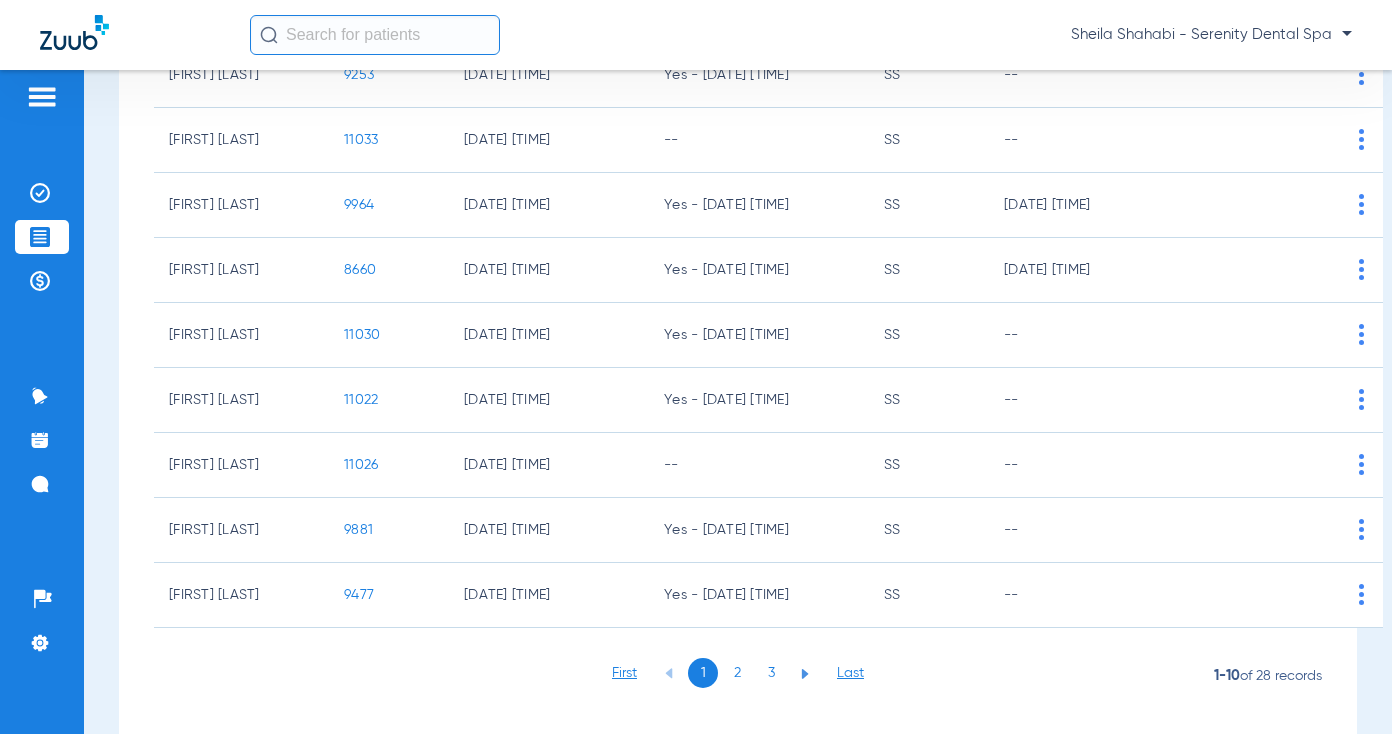 scroll, scrollTop: 385, scrollLeft: 0, axis: vertical 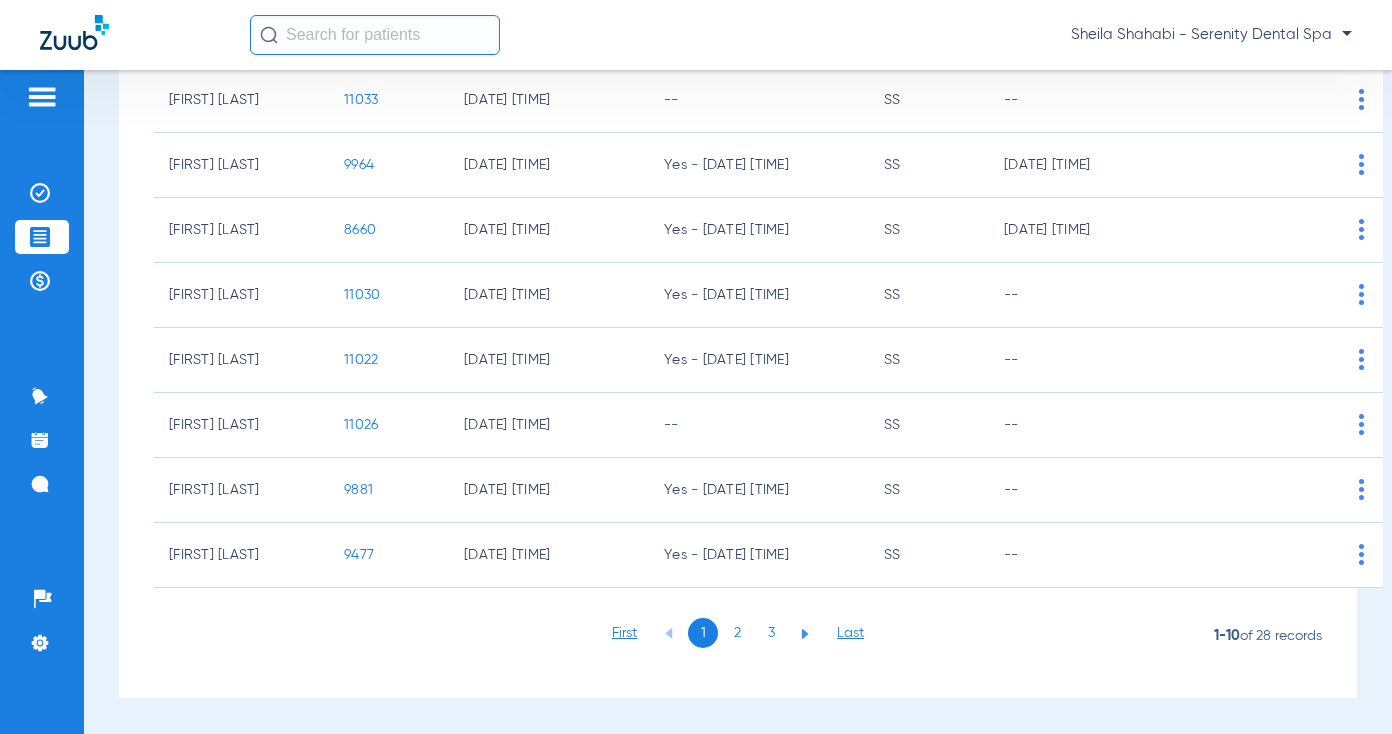 click on "2" 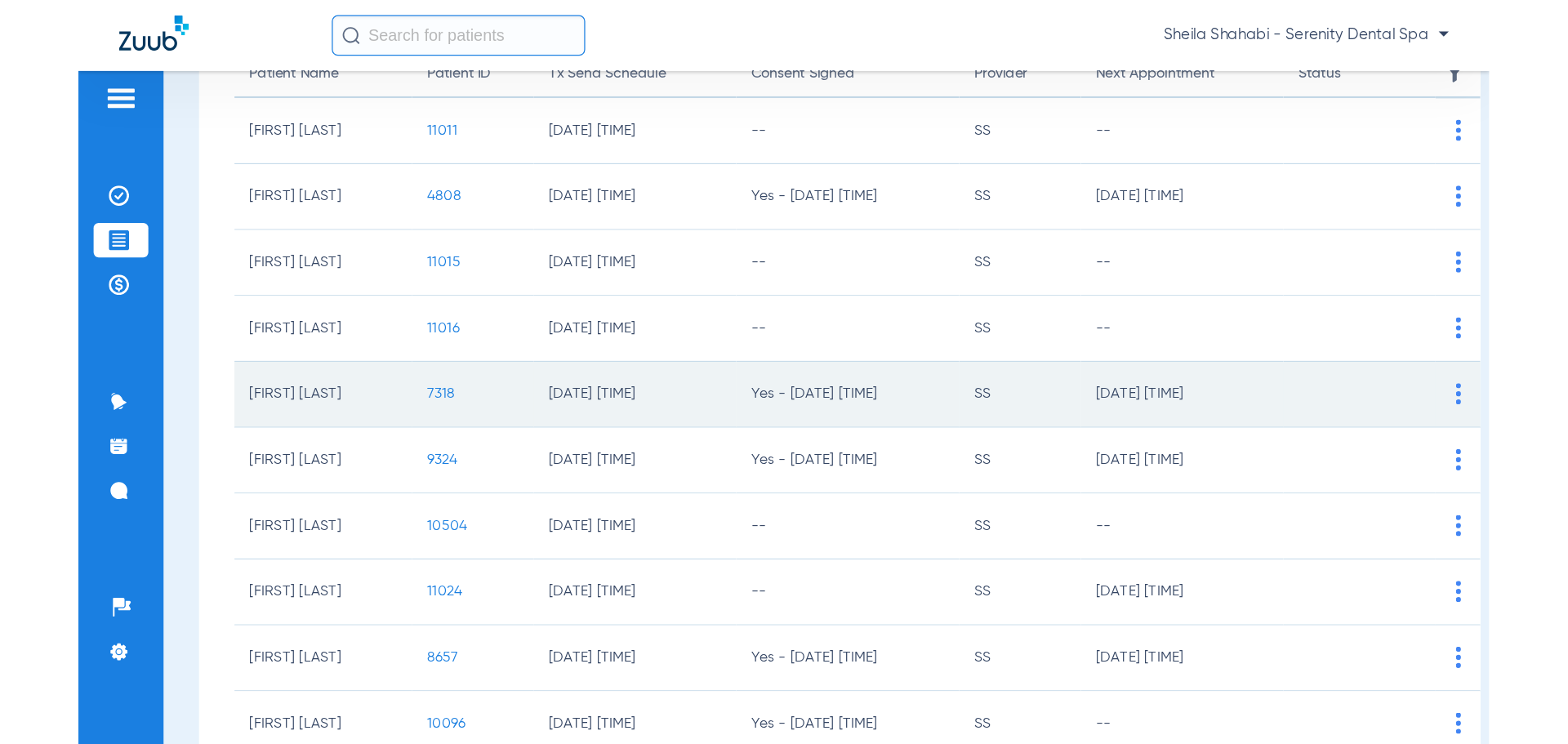 scroll, scrollTop: 151, scrollLeft: 0, axis: vertical 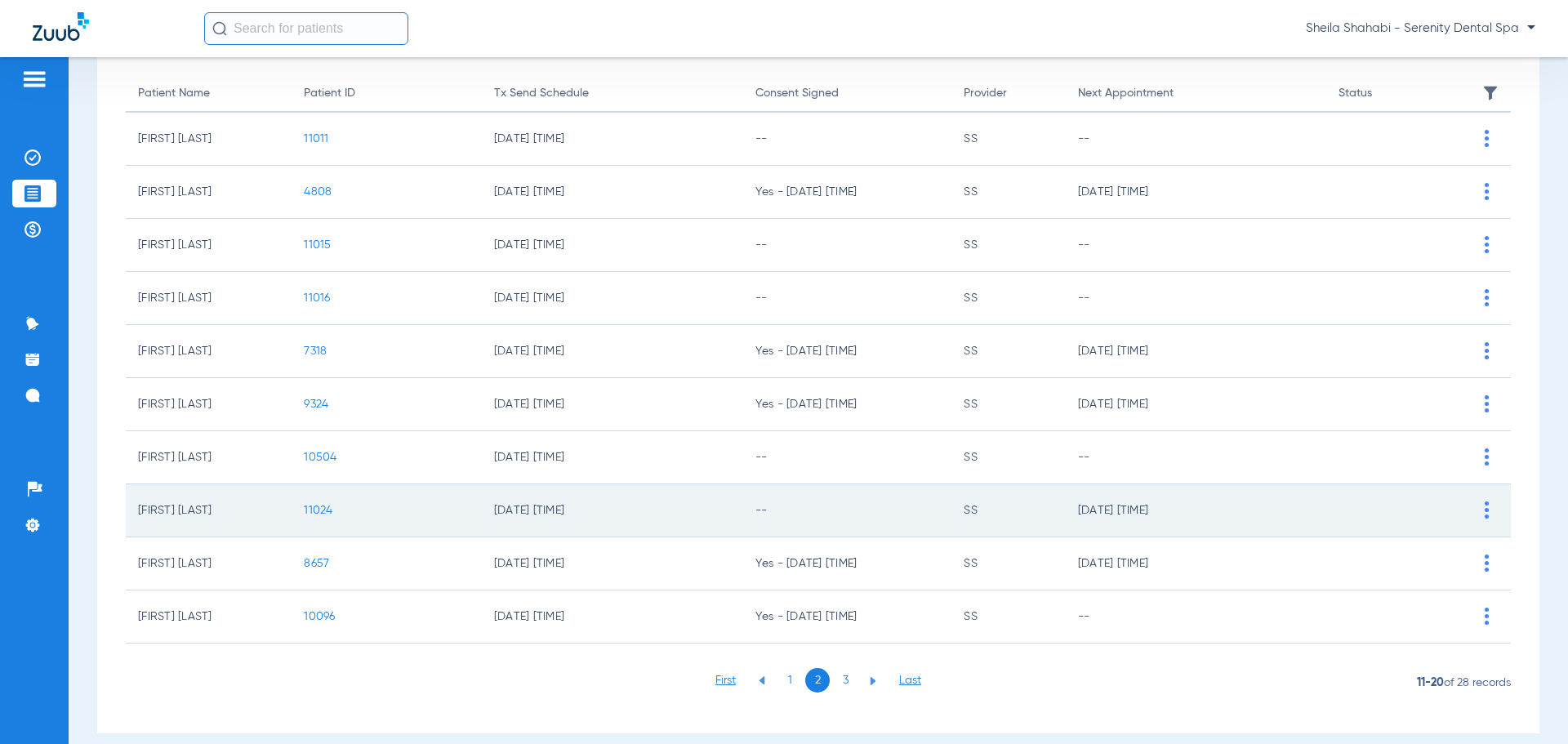 click on "11024" 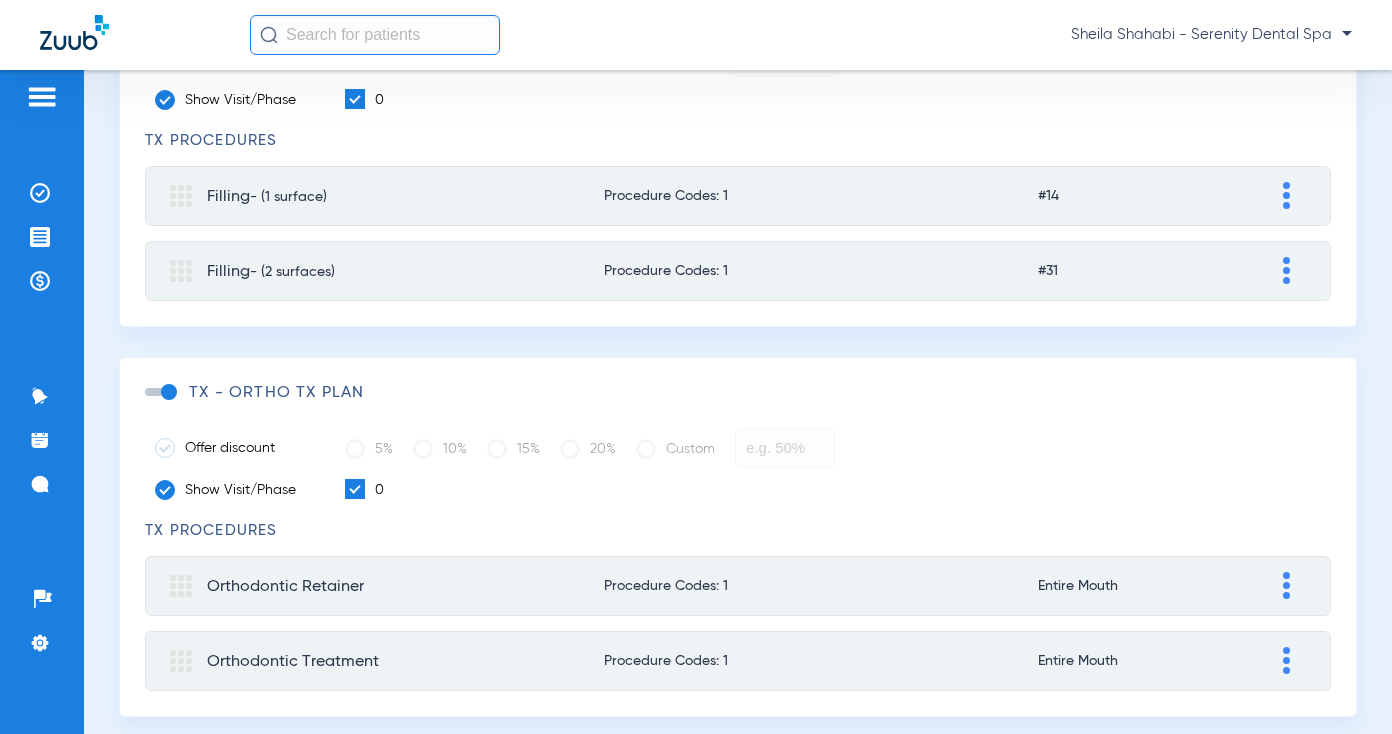 scroll, scrollTop: 500, scrollLeft: 0, axis: vertical 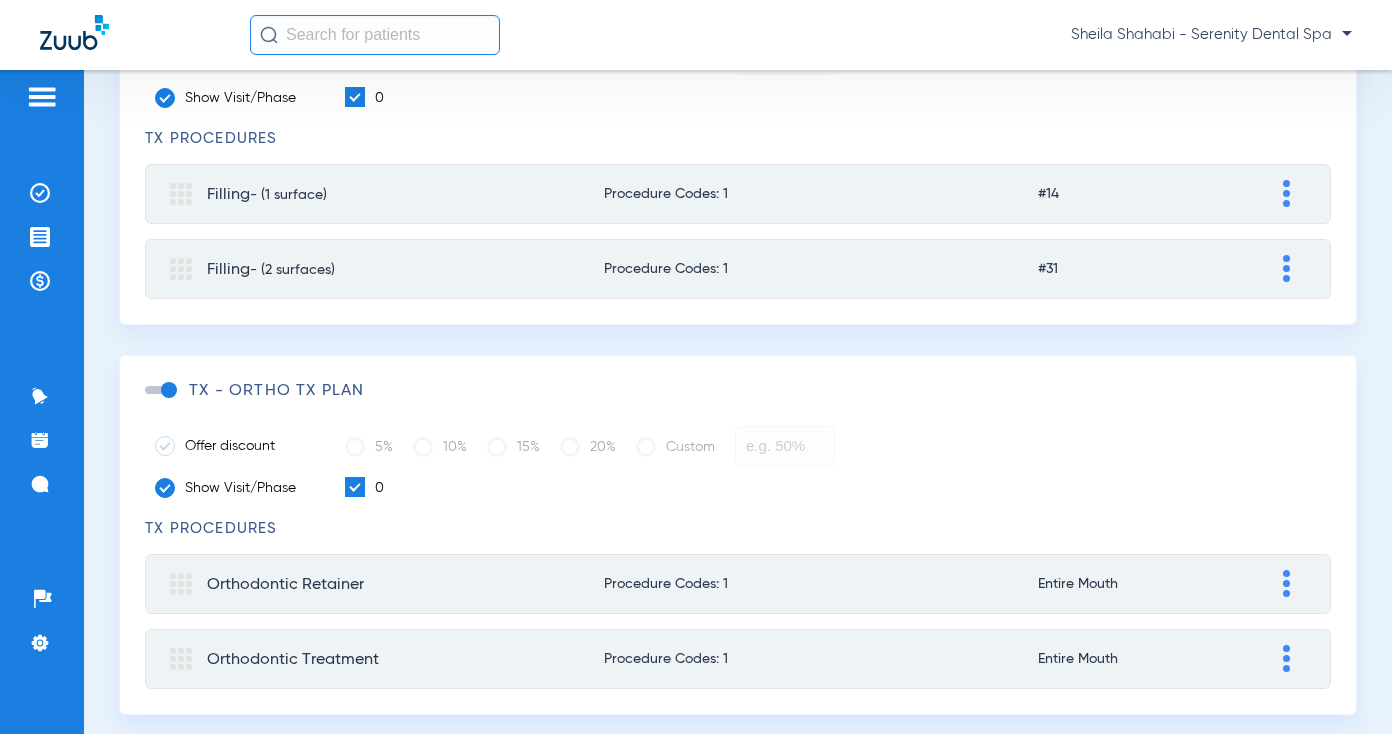 click 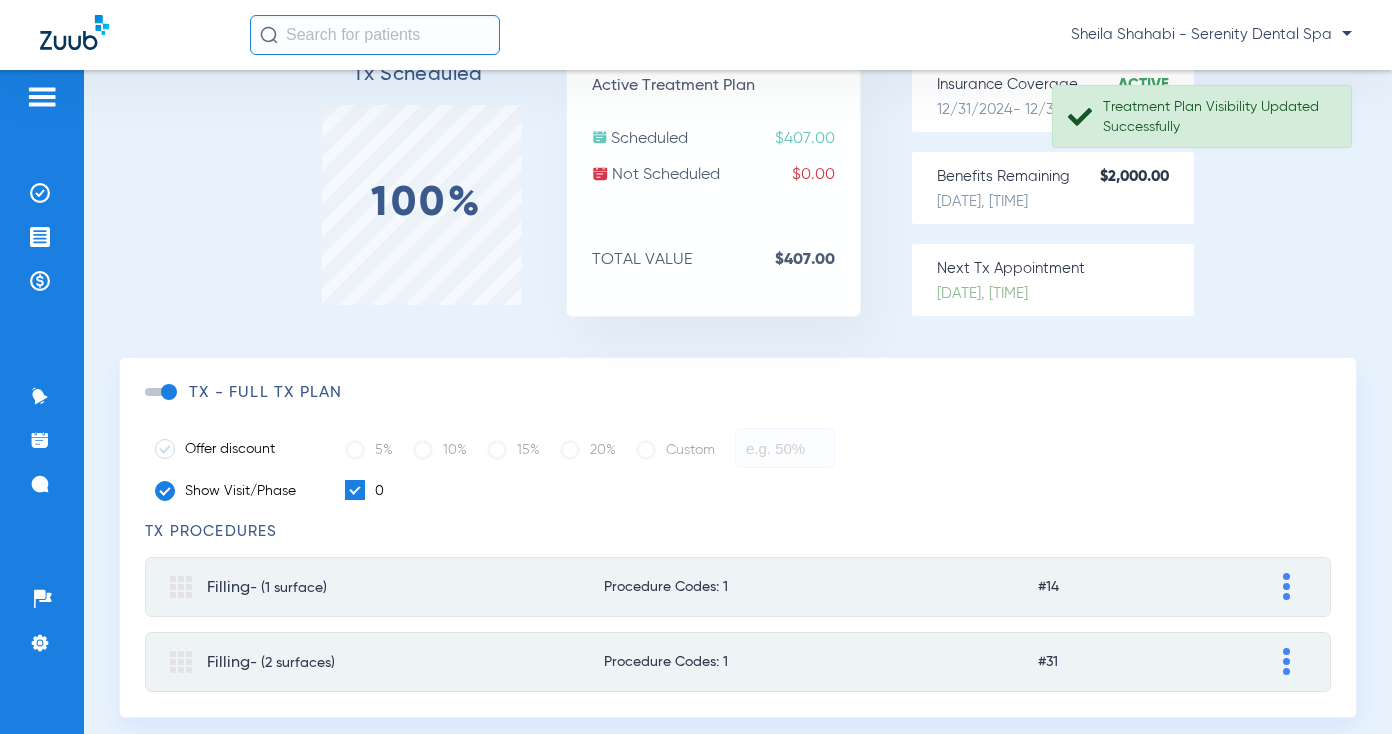 scroll, scrollTop: 0, scrollLeft: 0, axis: both 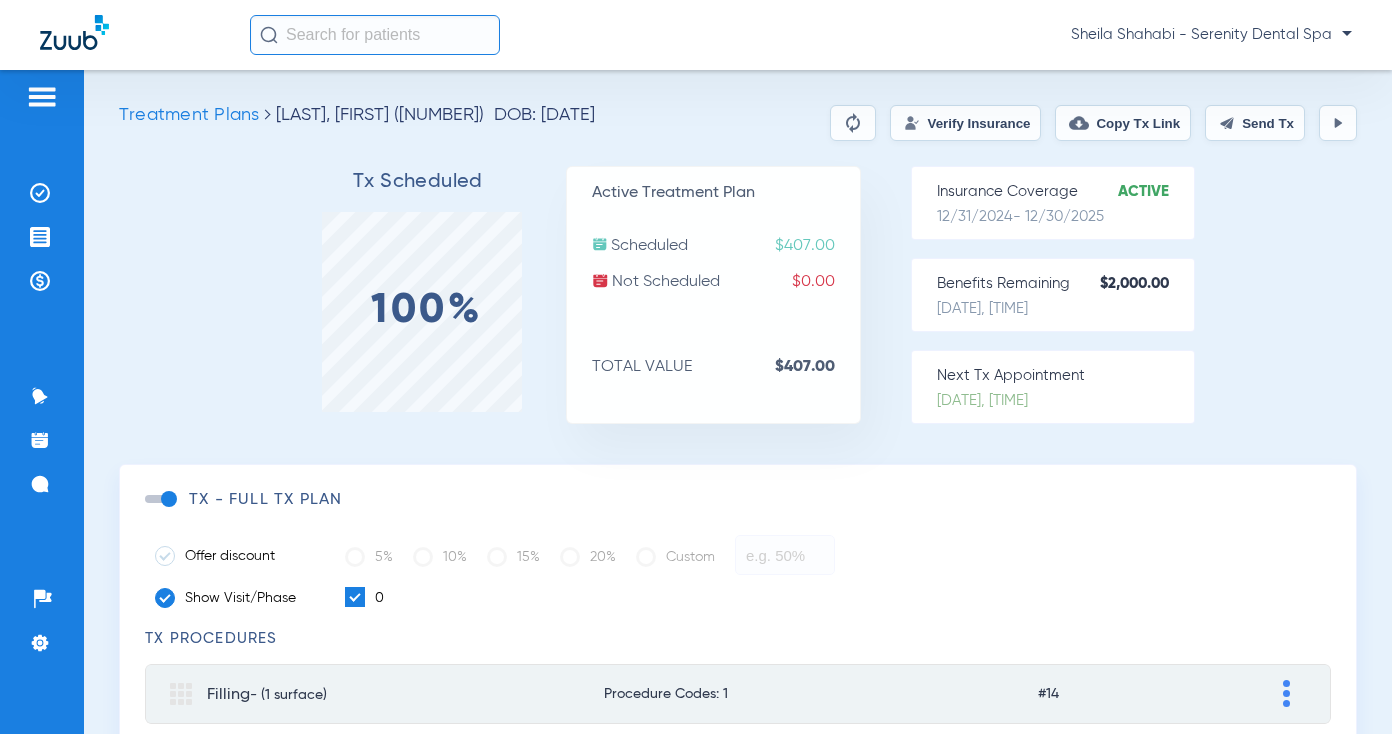 click on "Send Tx" 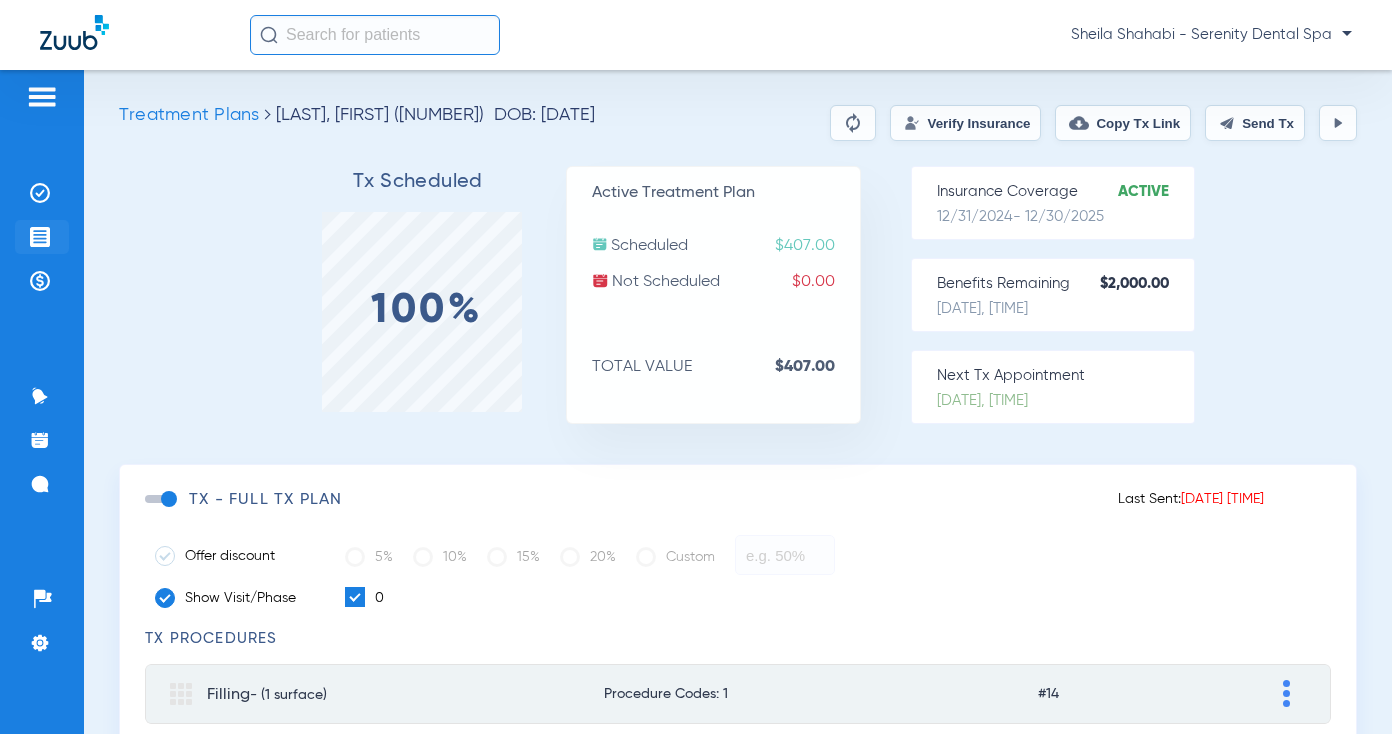 click 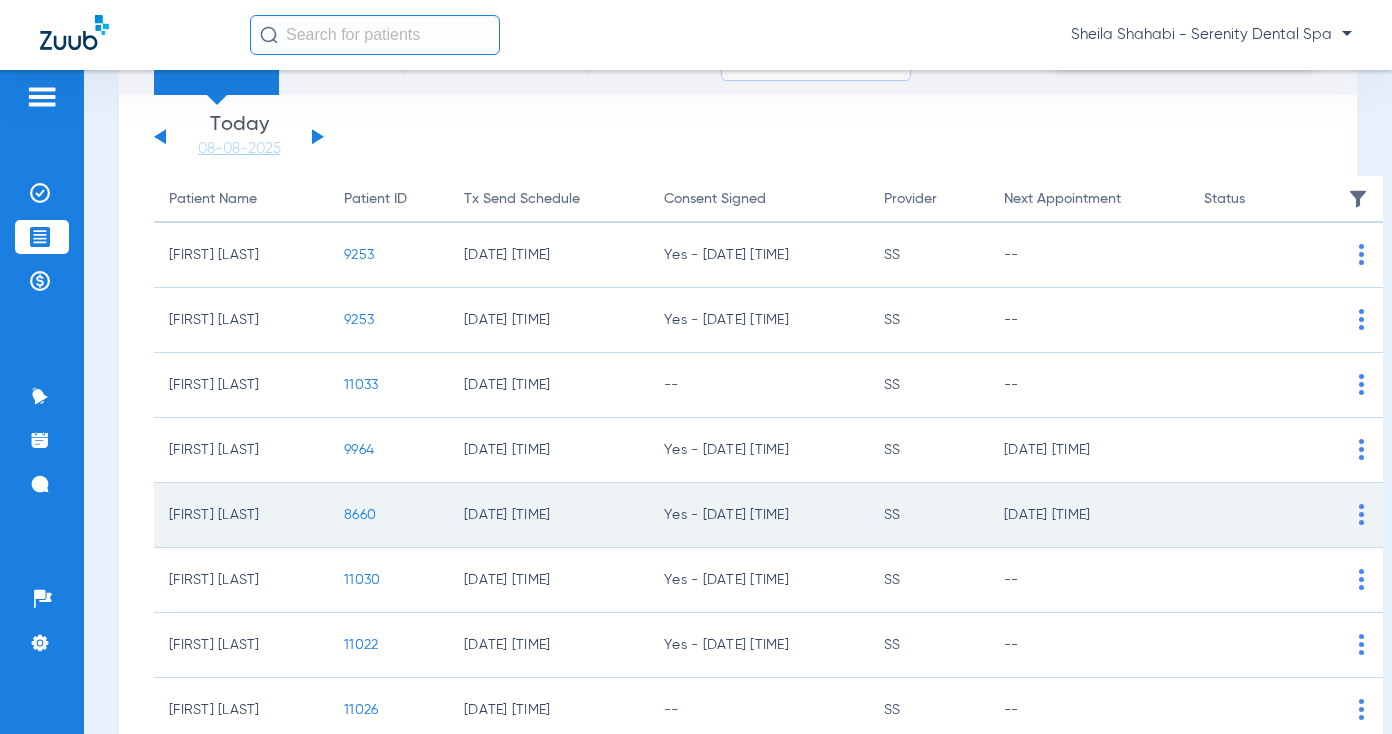 scroll, scrollTop: 385, scrollLeft: 0, axis: vertical 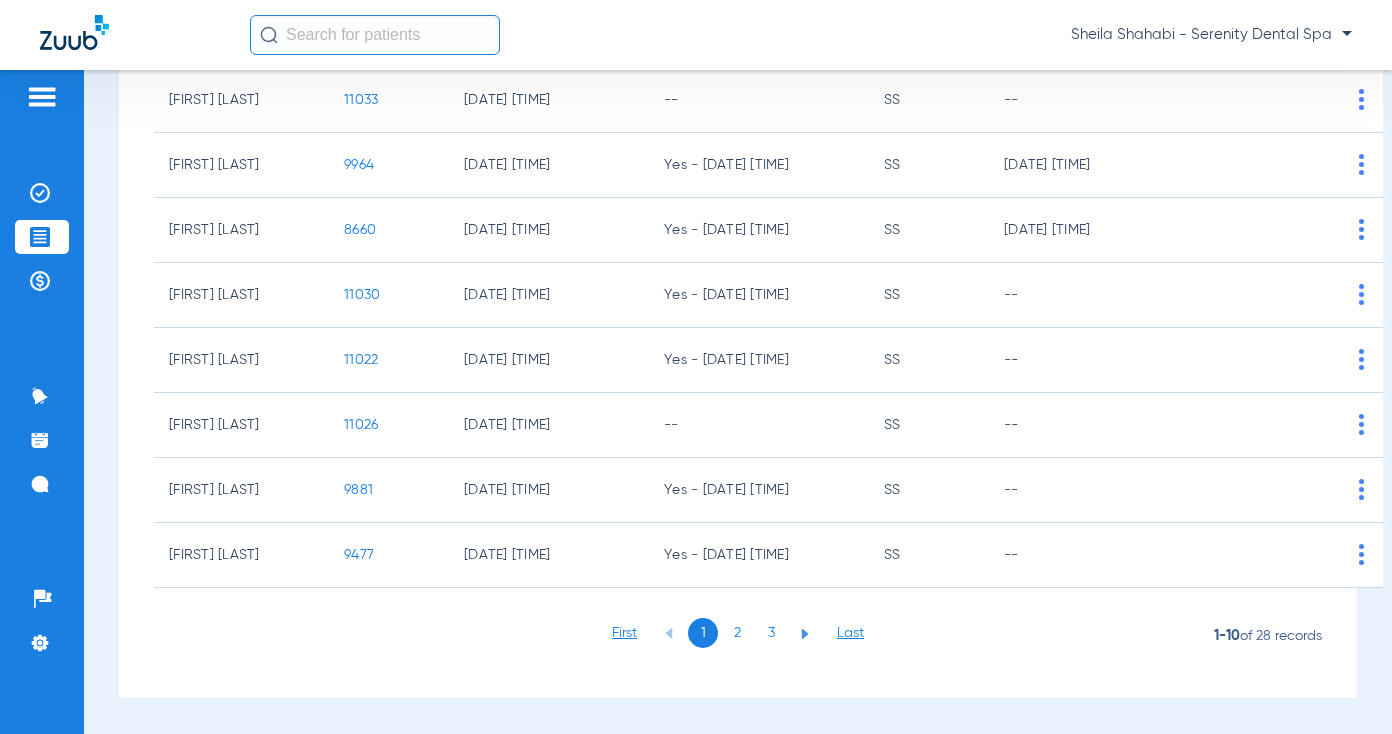 click on "2" 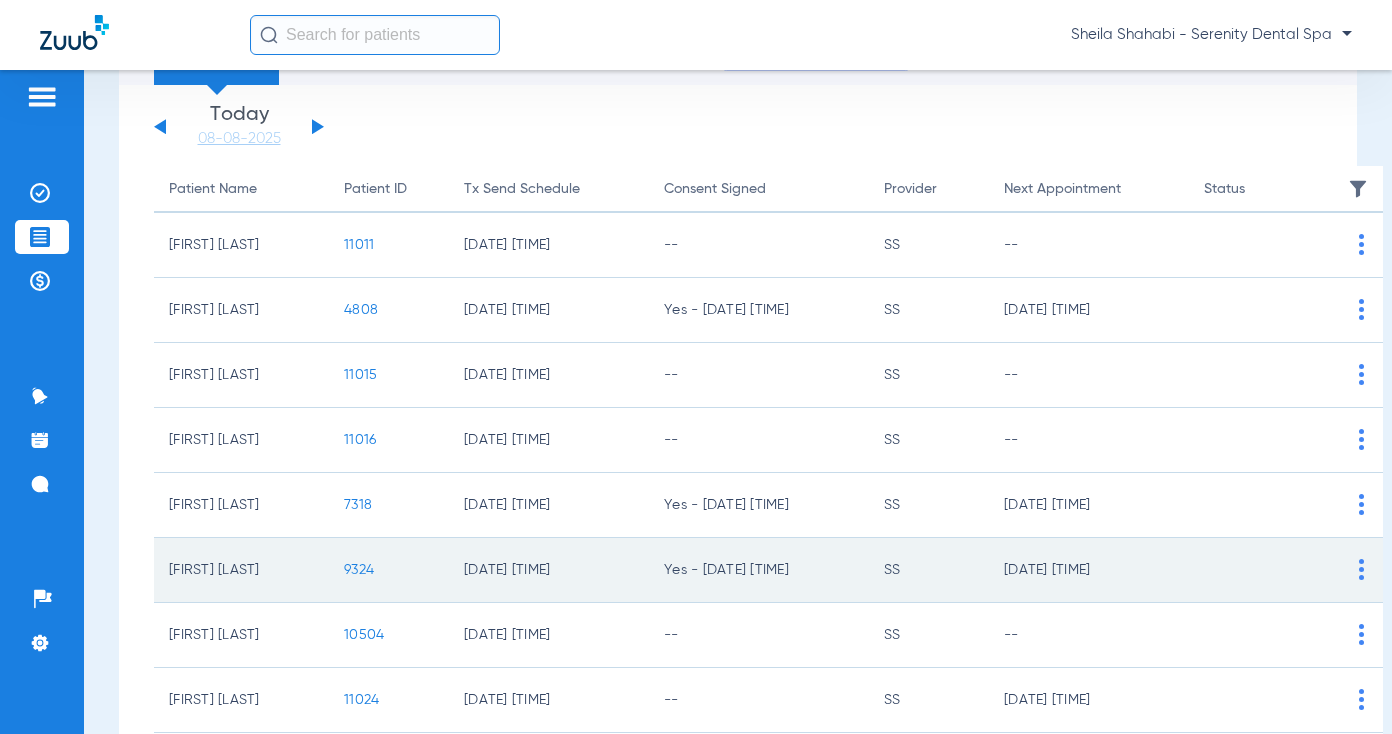 scroll, scrollTop: 85, scrollLeft: 0, axis: vertical 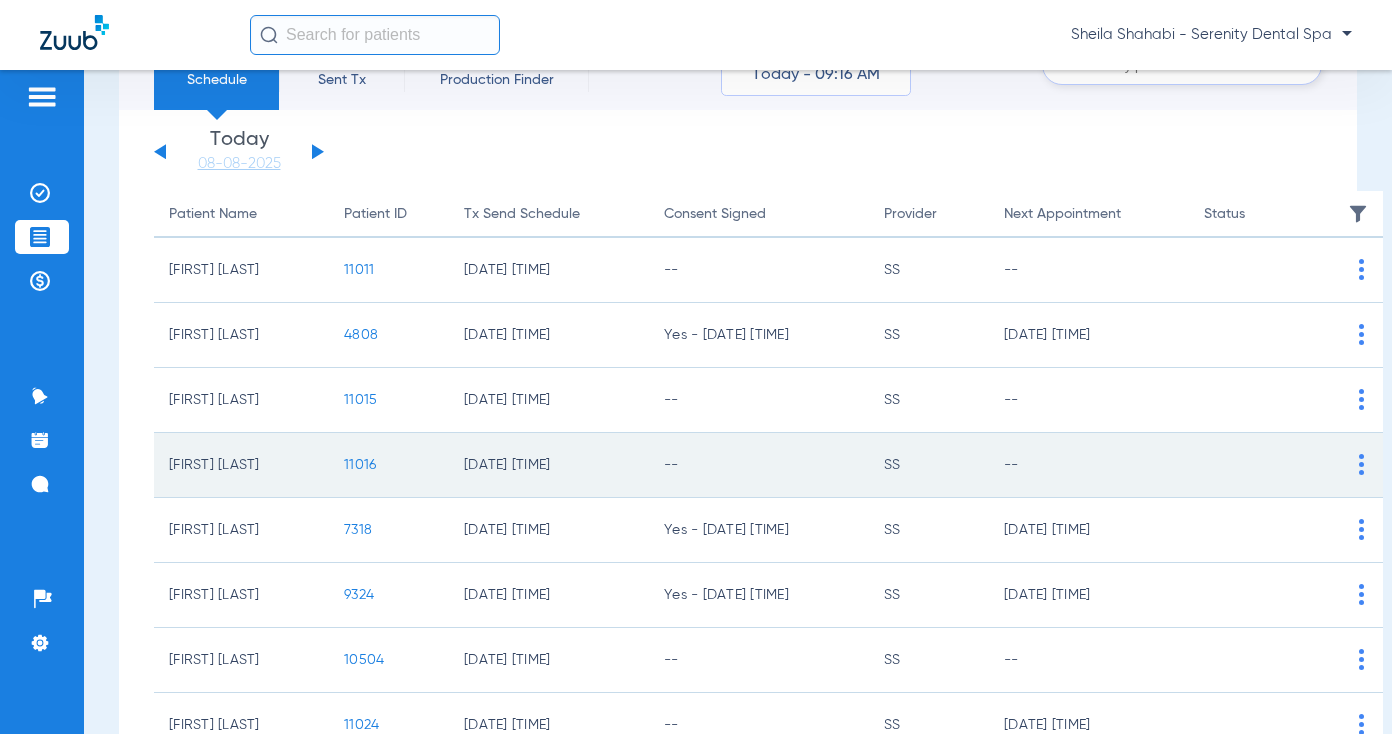 click on "11016" 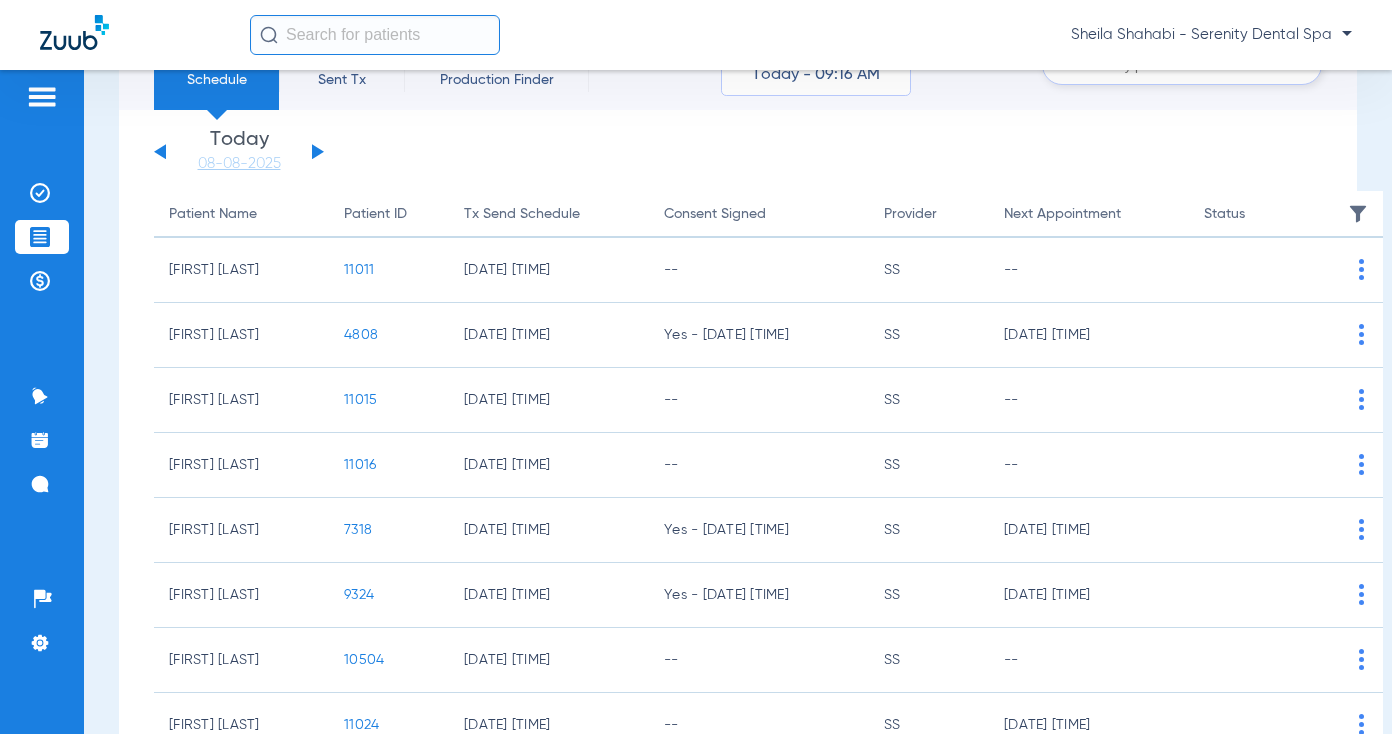 scroll, scrollTop: 0, scrollLeft: 0, axis: both 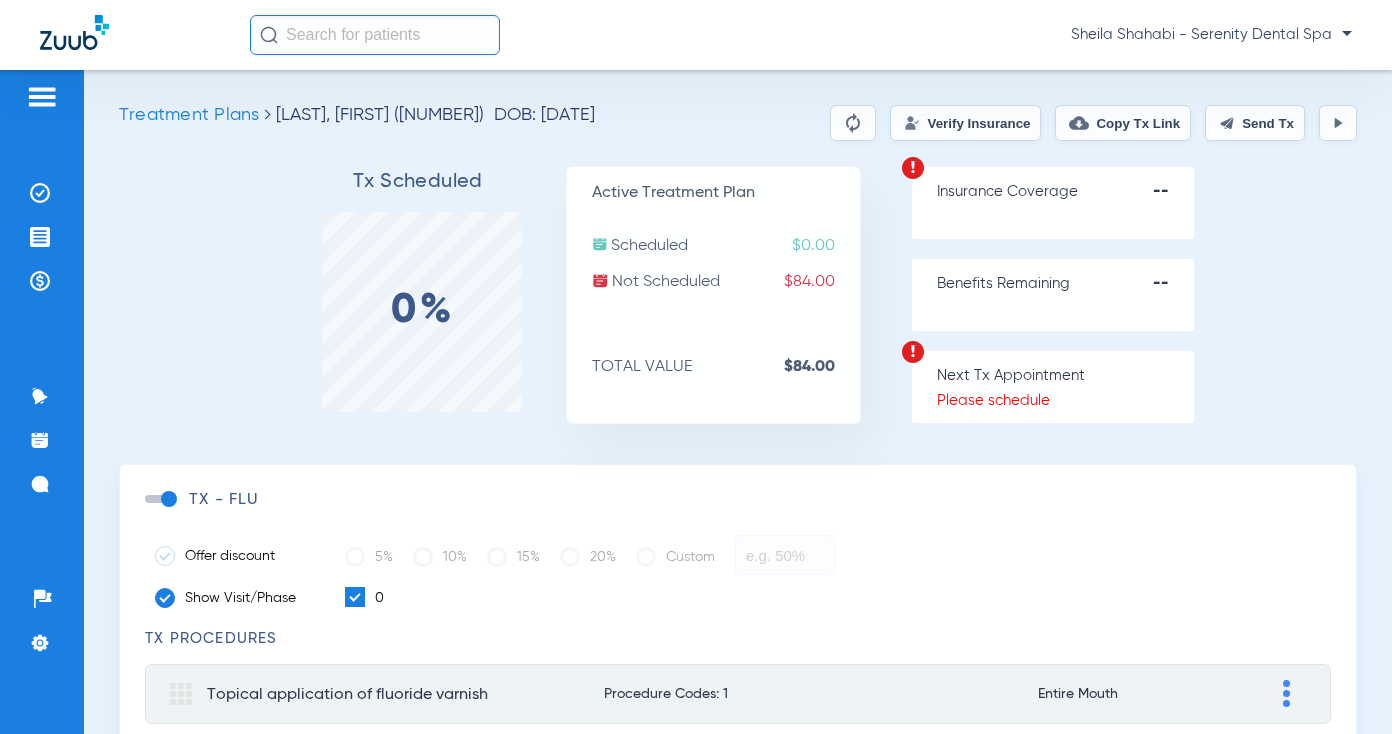 click on "TX - flu" 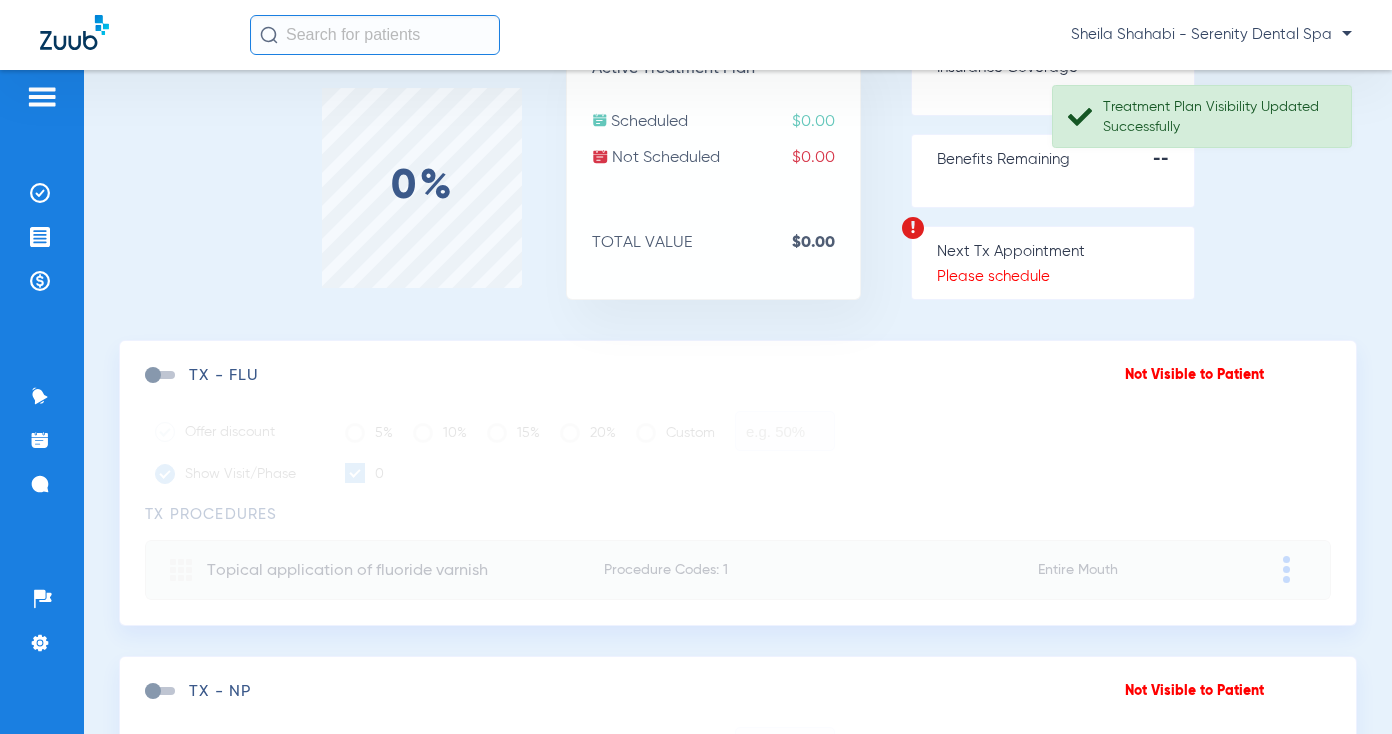 scroll, scrollTop: 500, scrollLeft: 0, axis: vertical 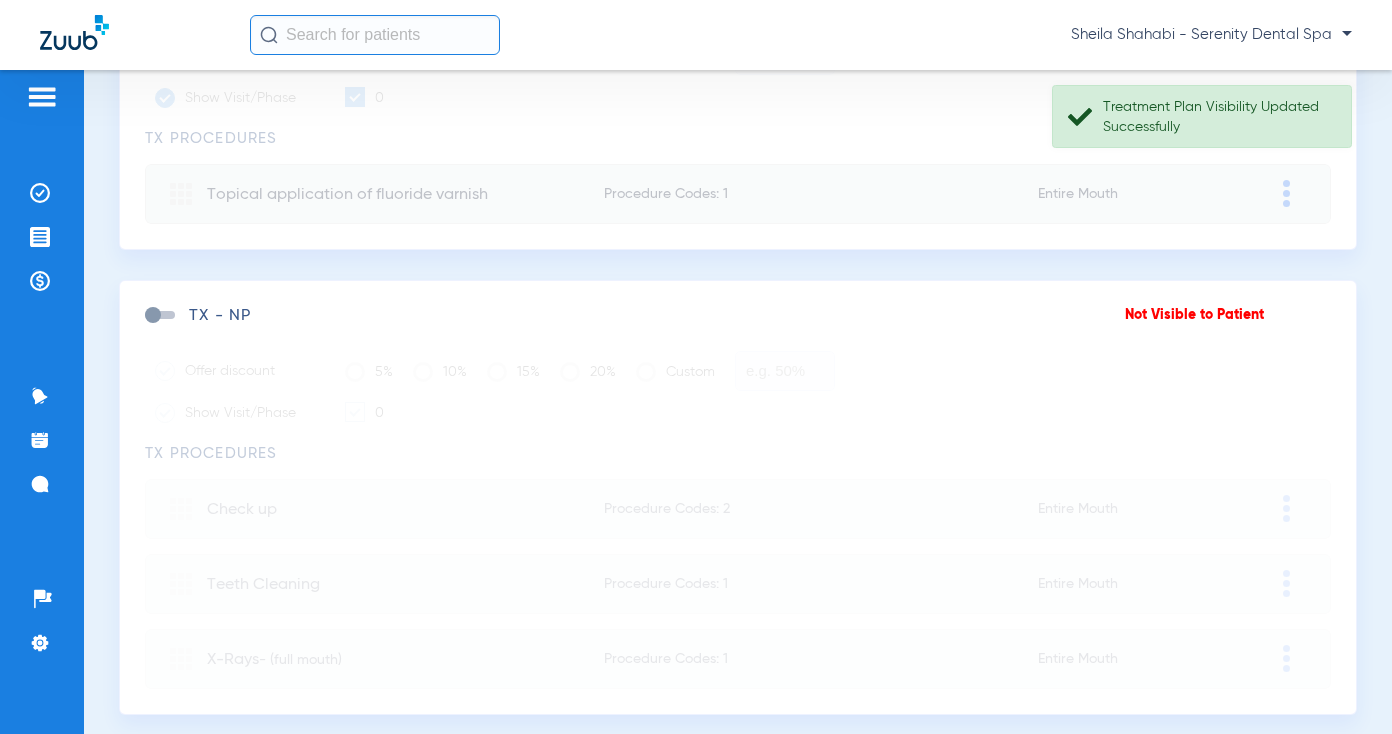 click 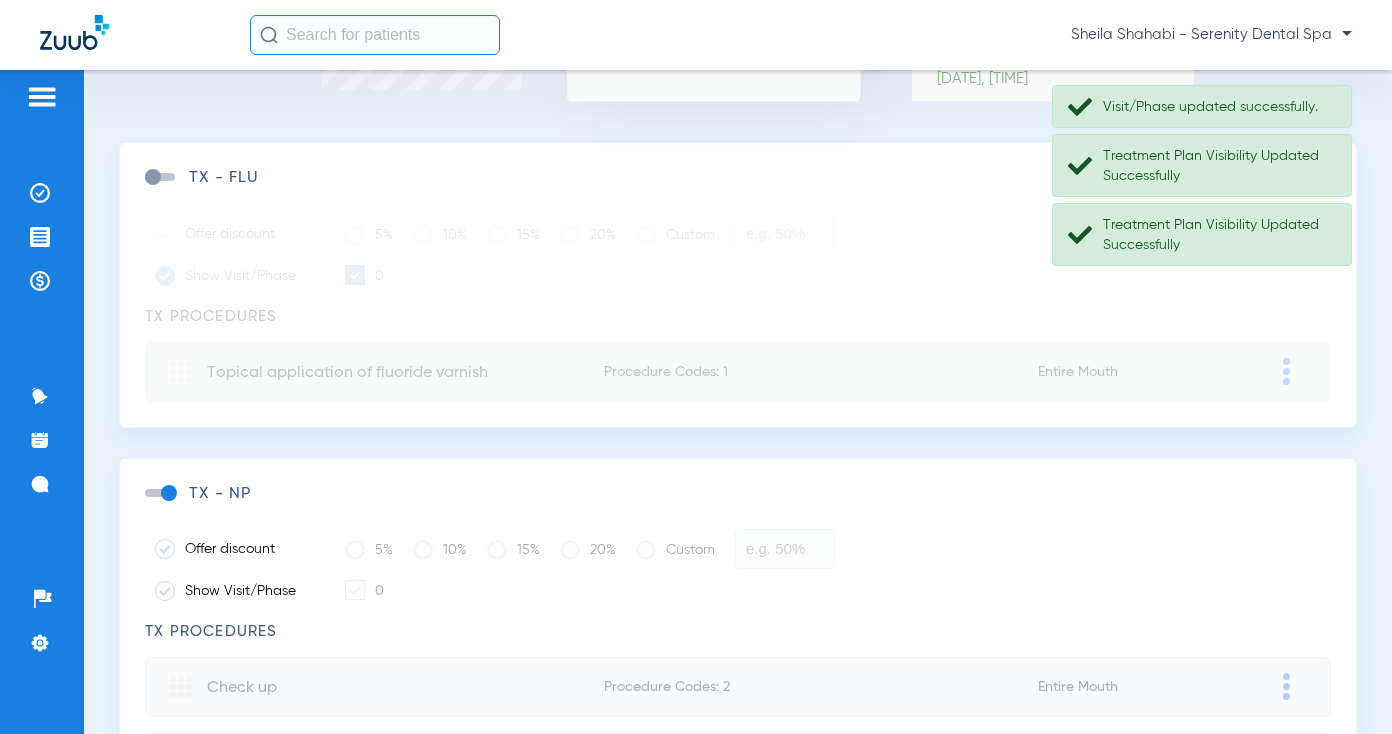scroll, scrollTop: 0, scrollLeft: 0, axis: both 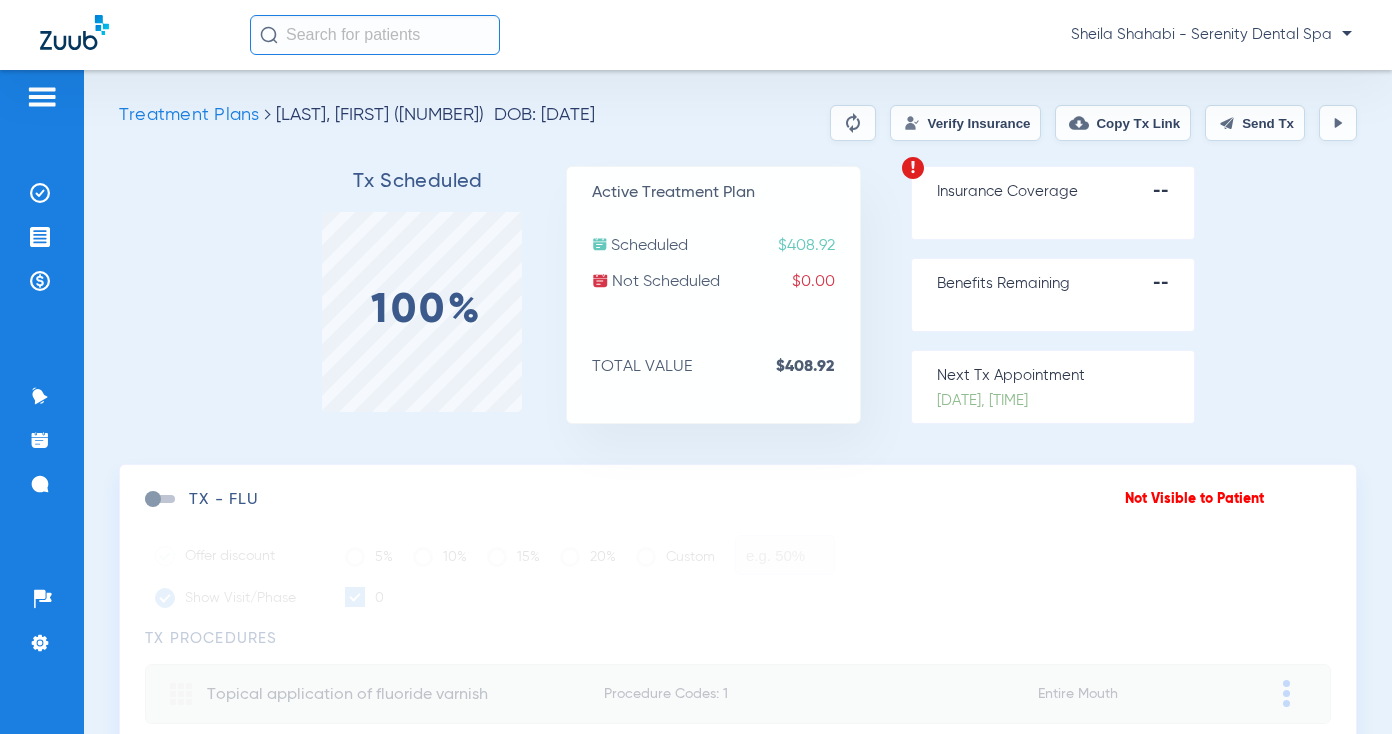 click on "Send Tx" 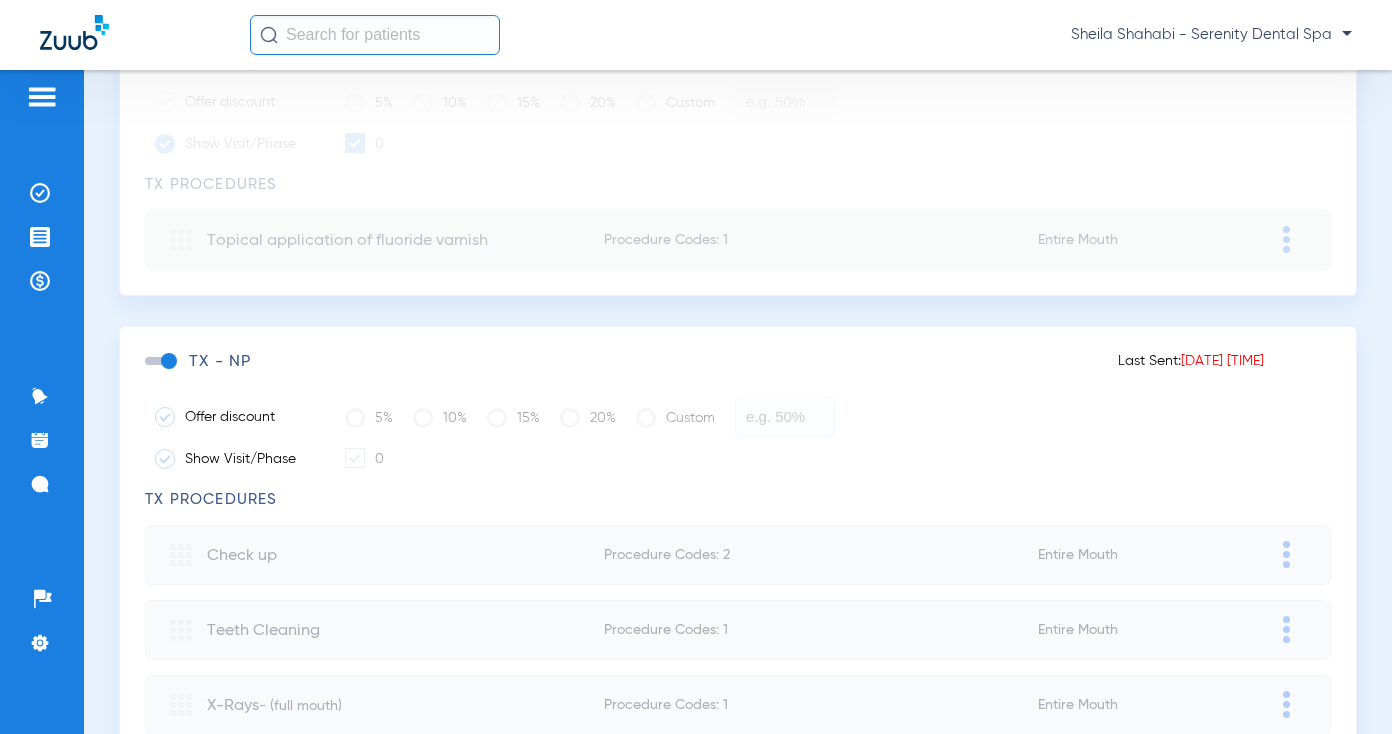 scroll, scrollTop: 500, scrollLeft: 0, axis: vertical 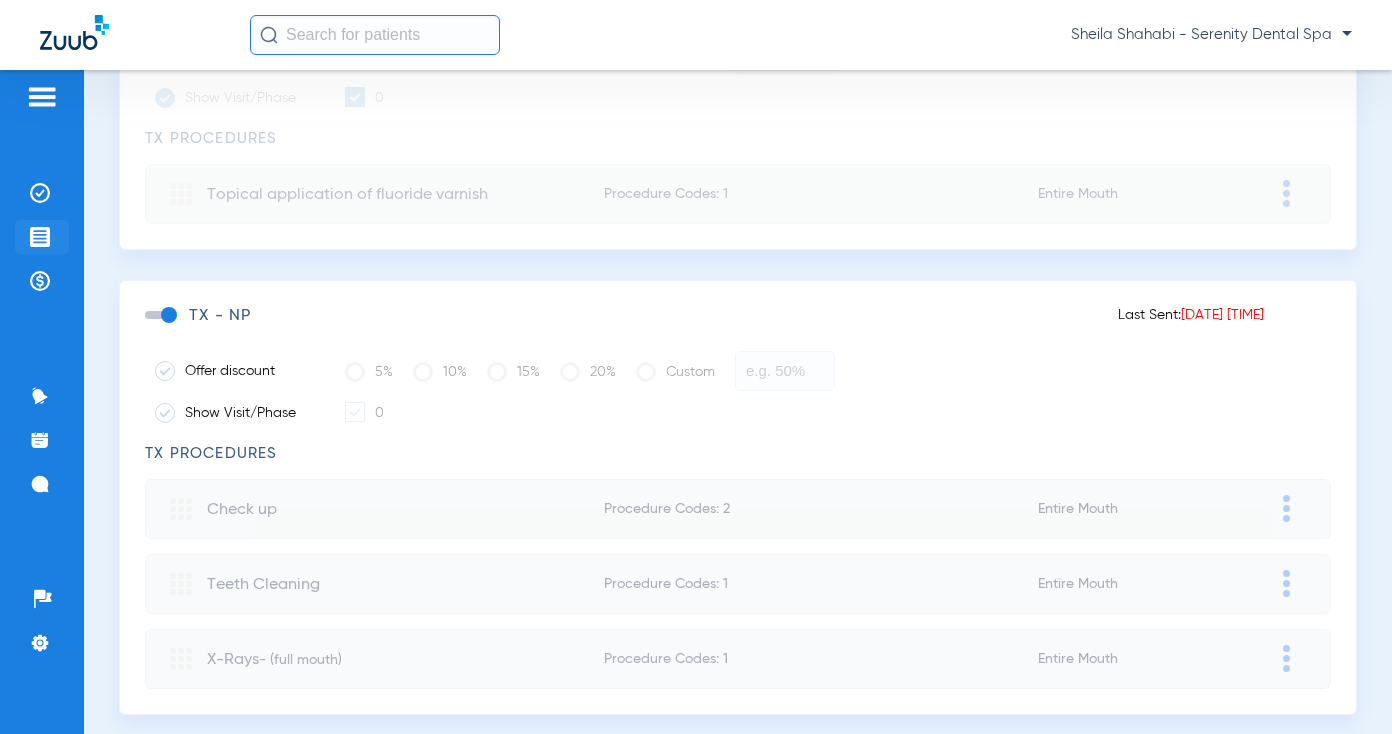 click 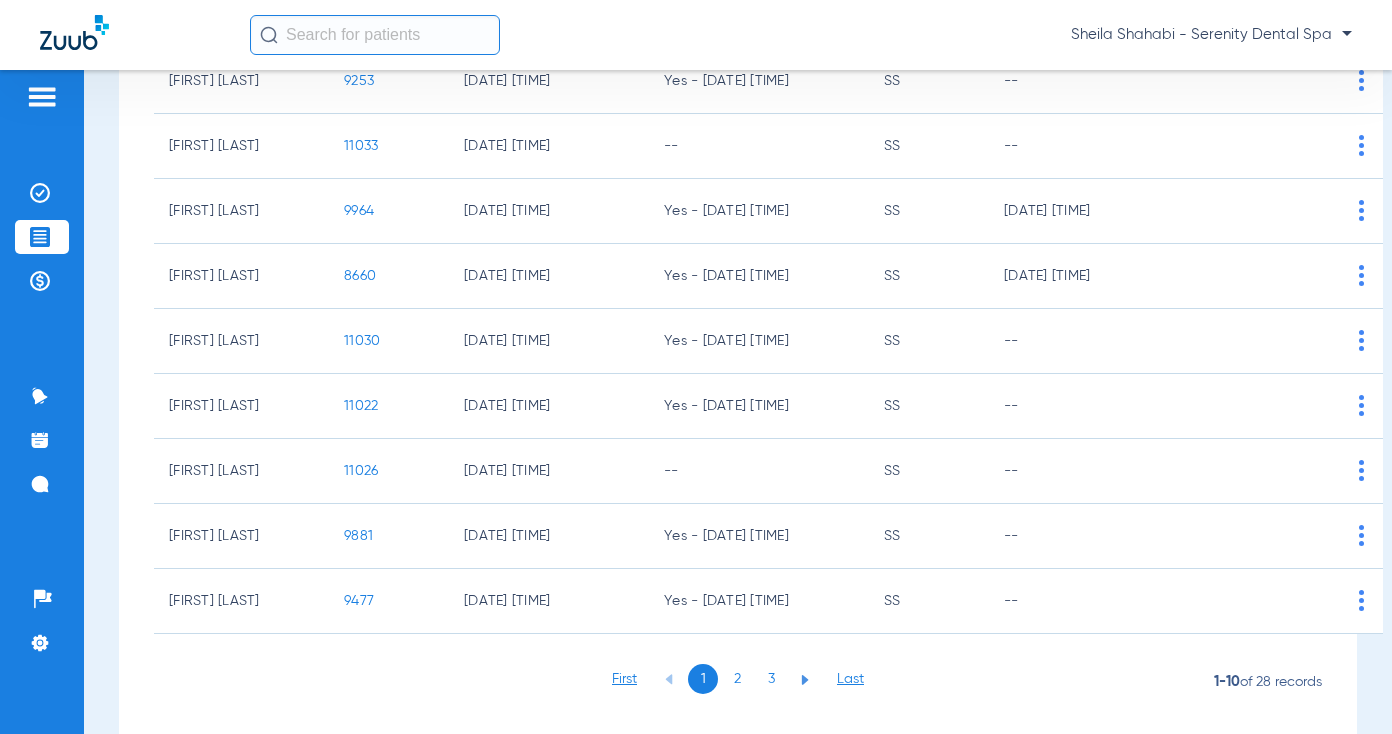 scroll, scrollTop: 385, scrollLeft: 0, axis: vertical 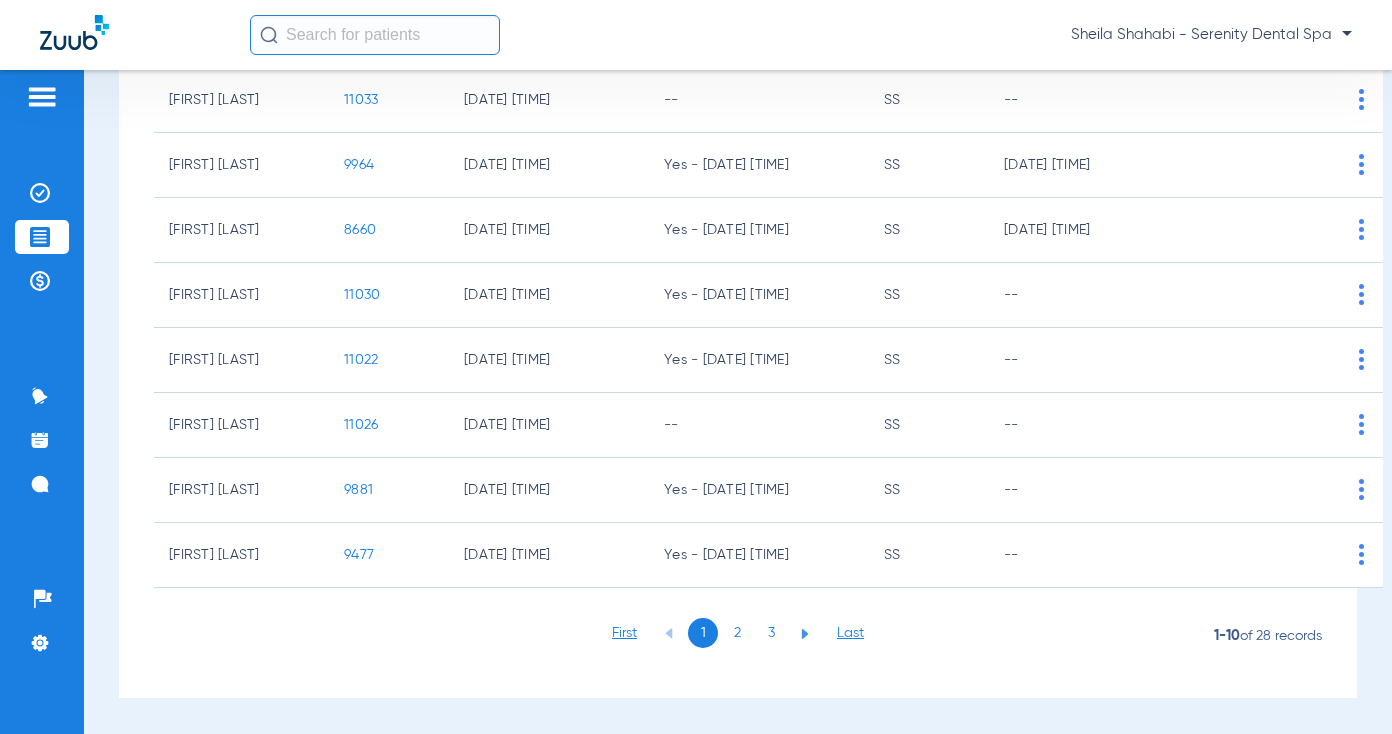 click on "2" 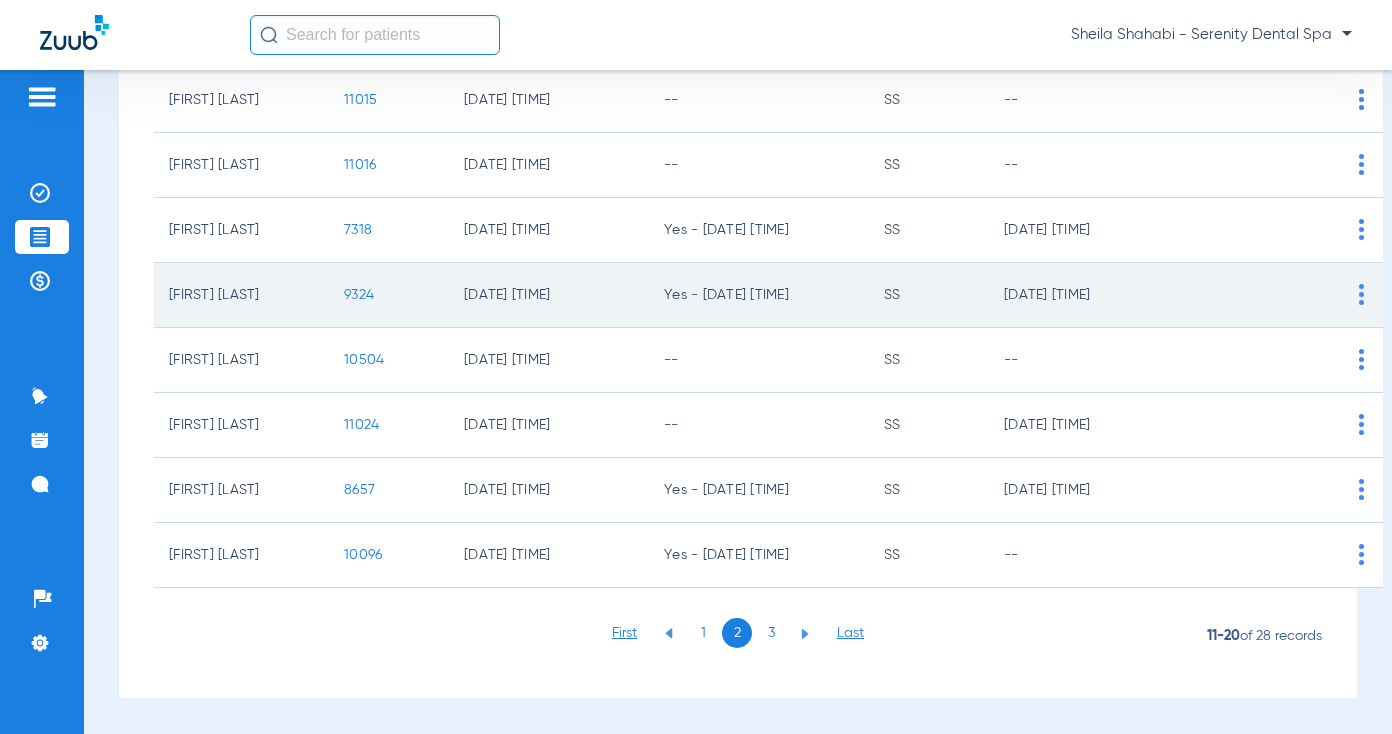 click on "9324" 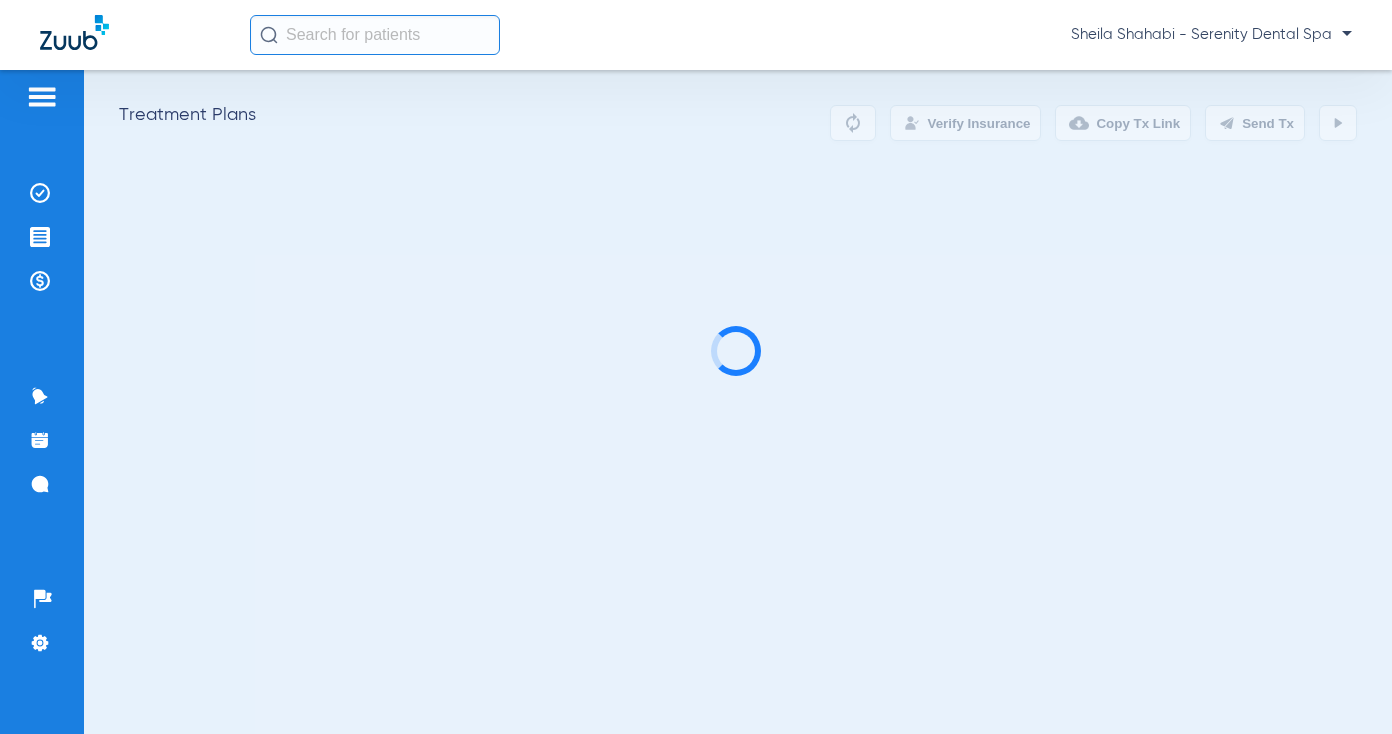 scroll, scrollTop: 0, scrollLeft: 0, axis: both 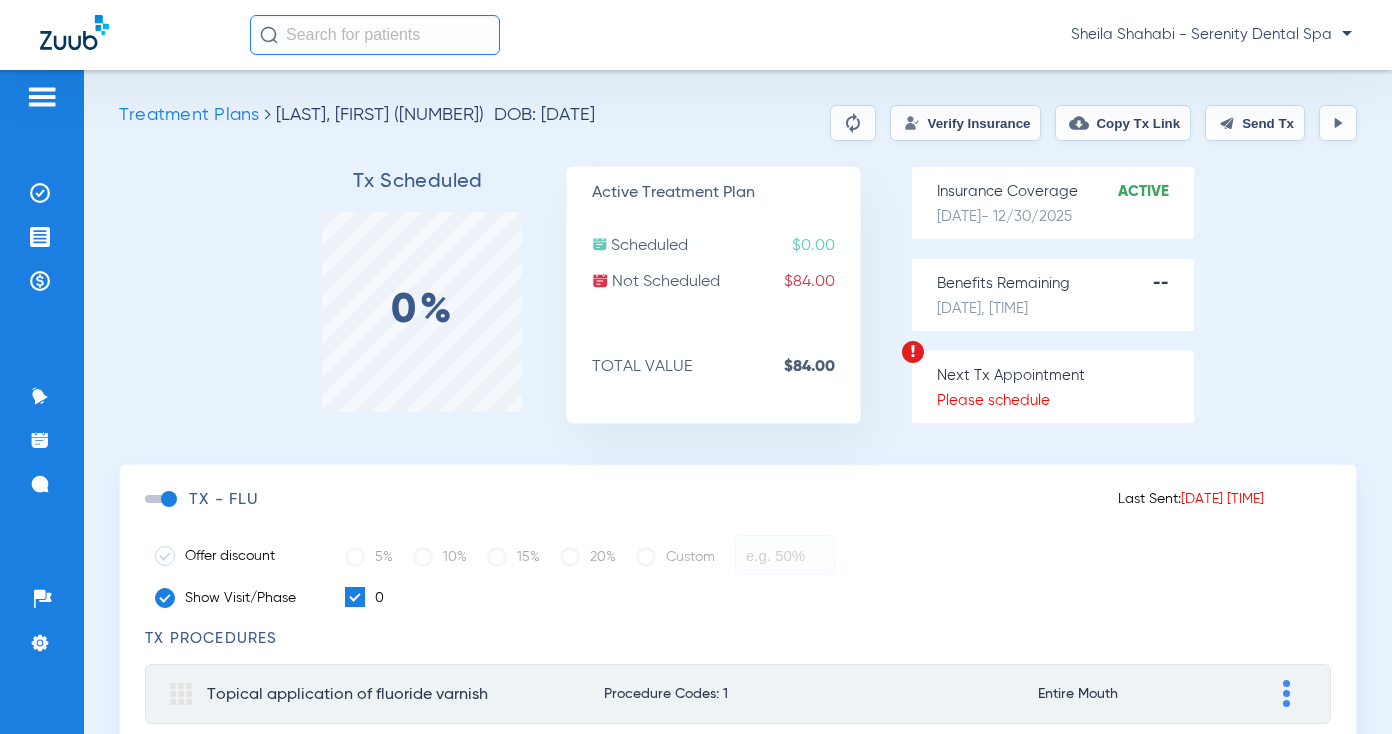 click 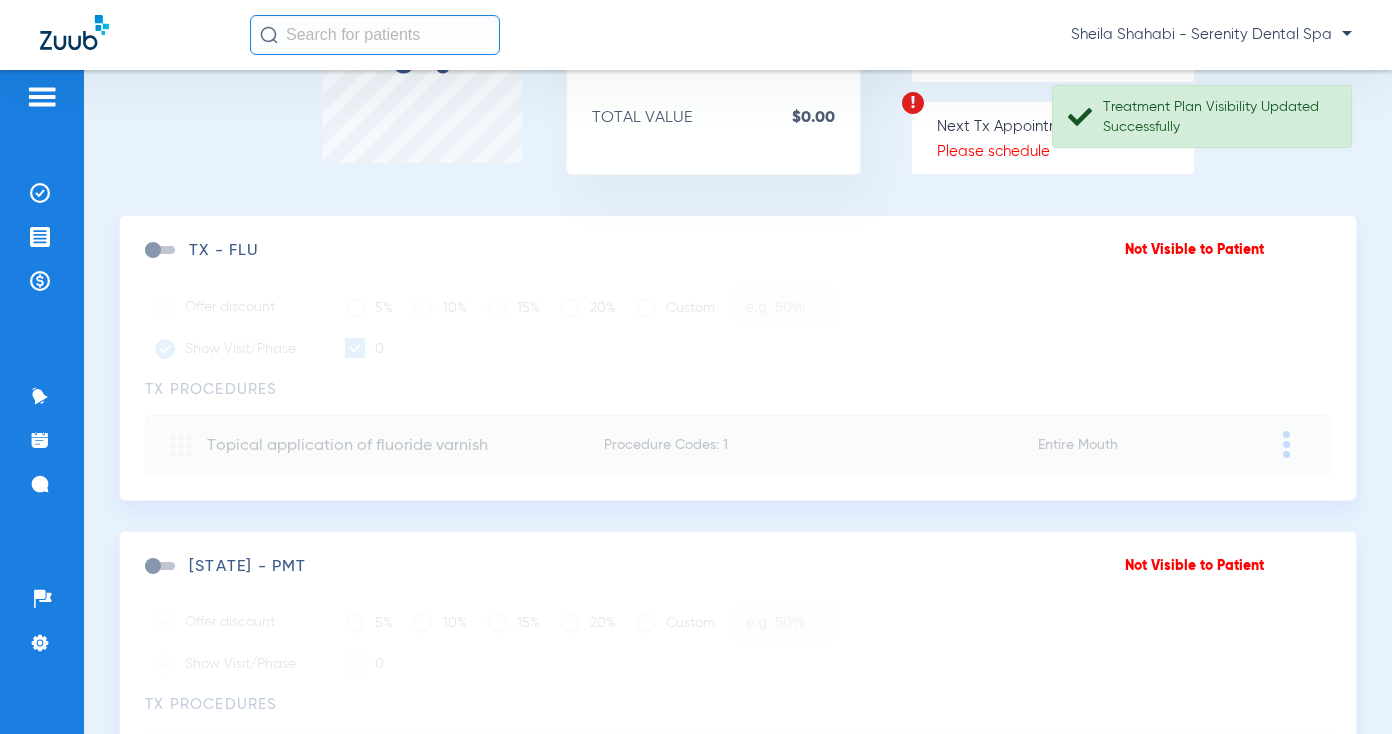scroll, scrollTop: 300, scrollLeft: 0, axis: vertical 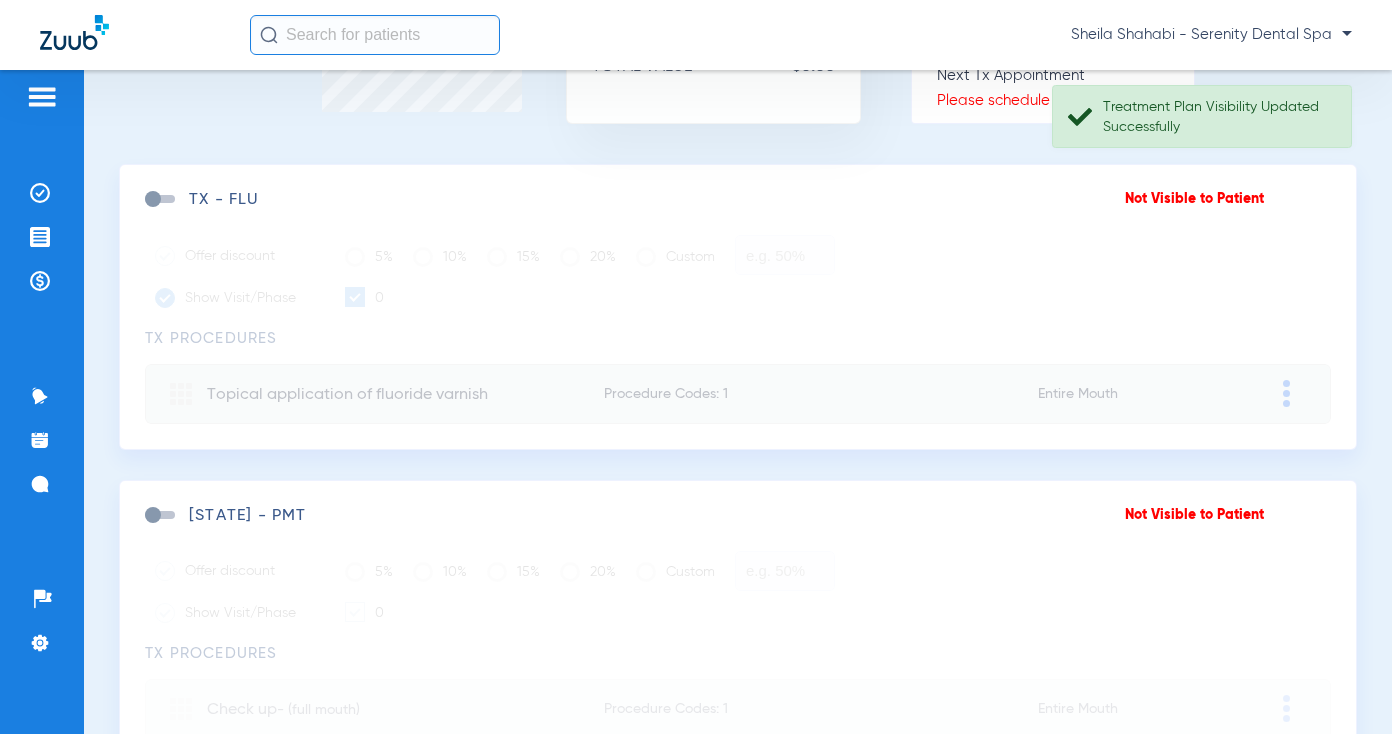 click 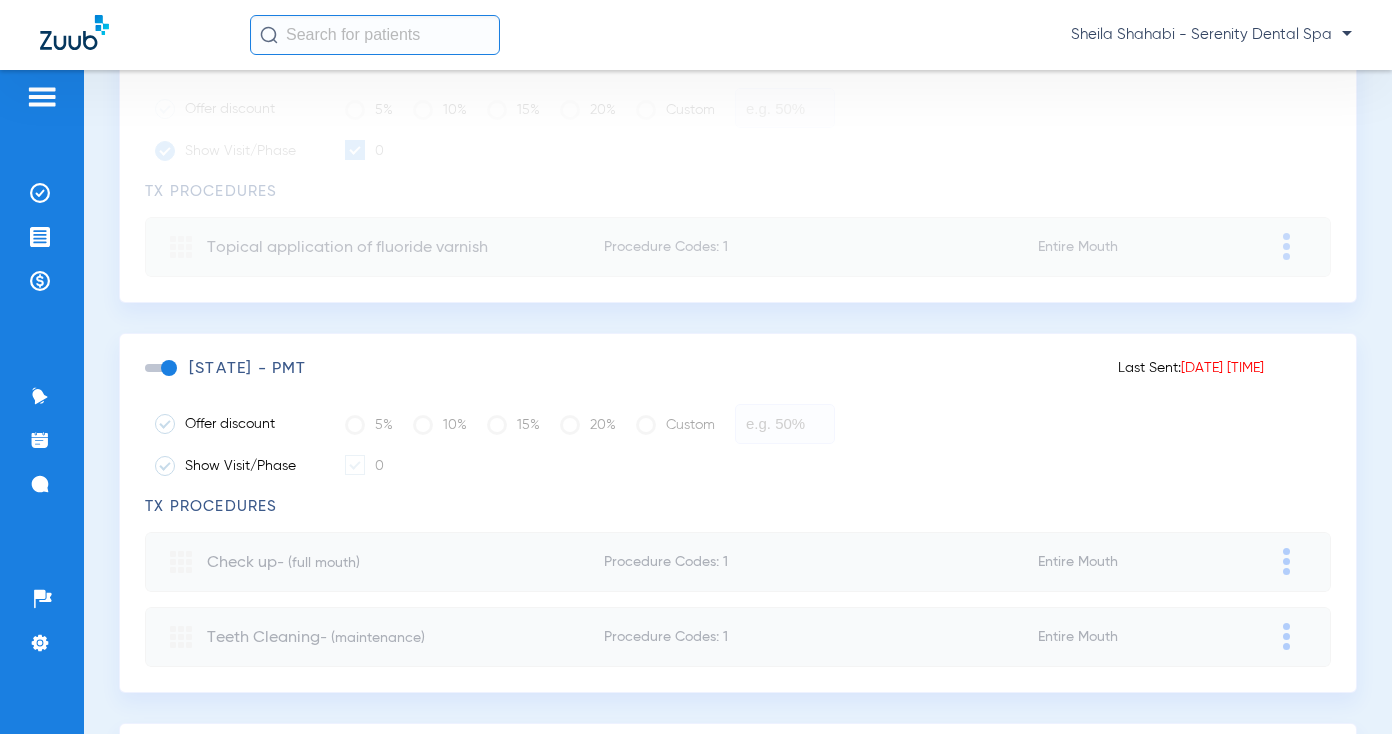 scroll, scrollTop: 0, scrollLeft: 0, axis: both 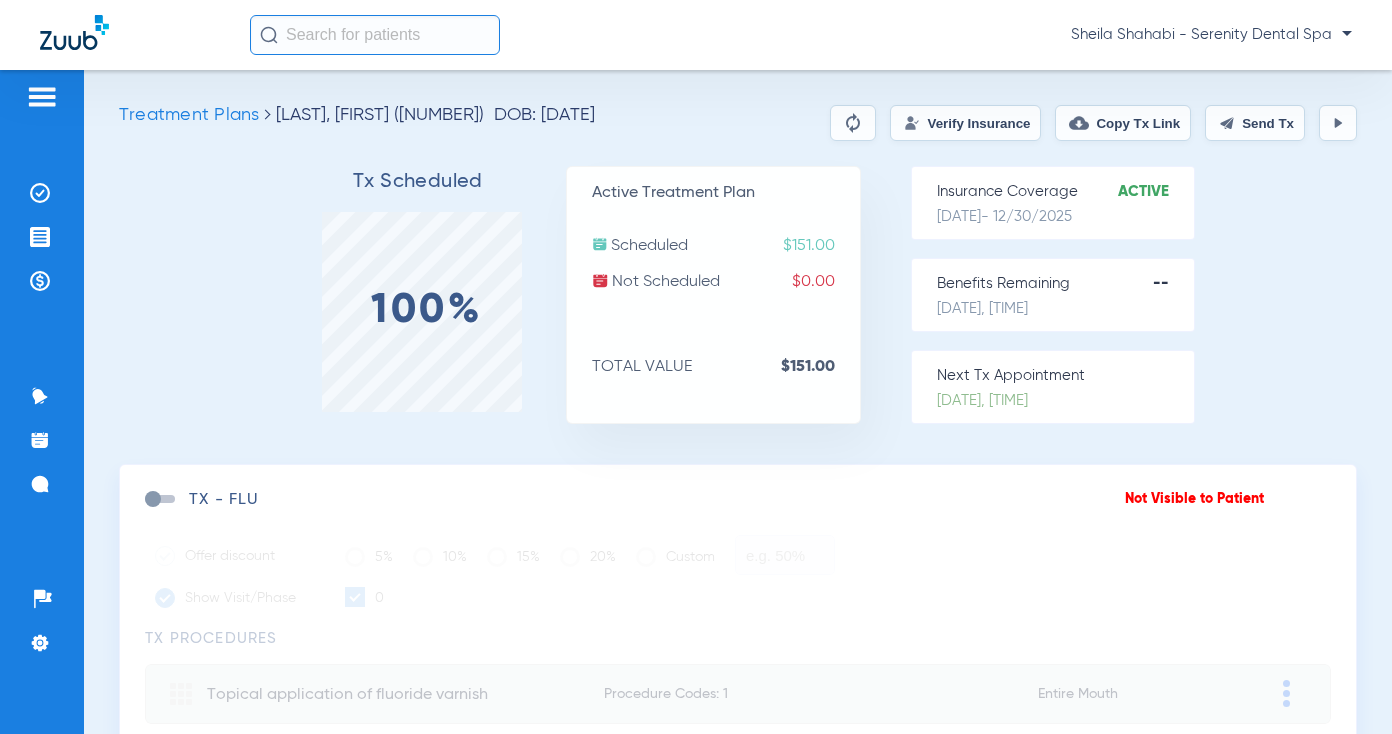 click on "Send Tx" 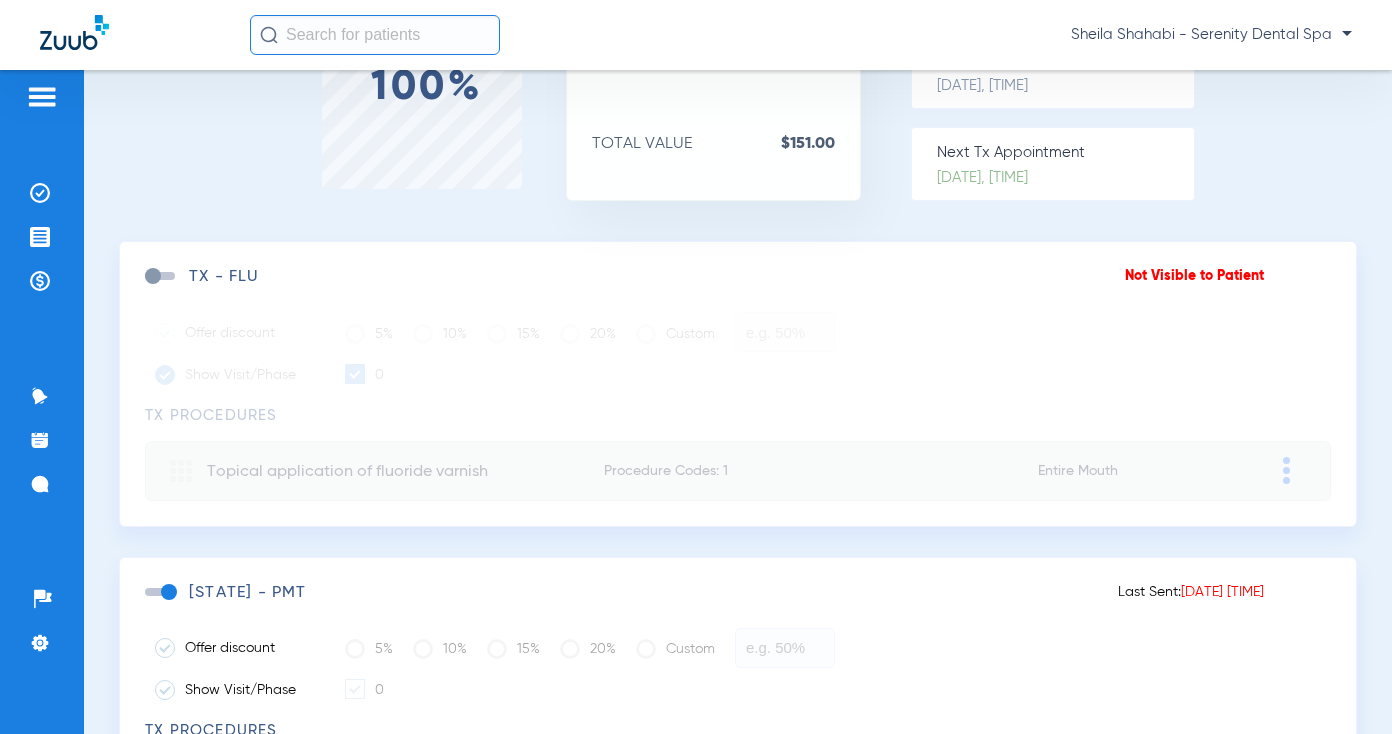 scroll, scrollTop: 0, scrollLeft: 0, axis: both 